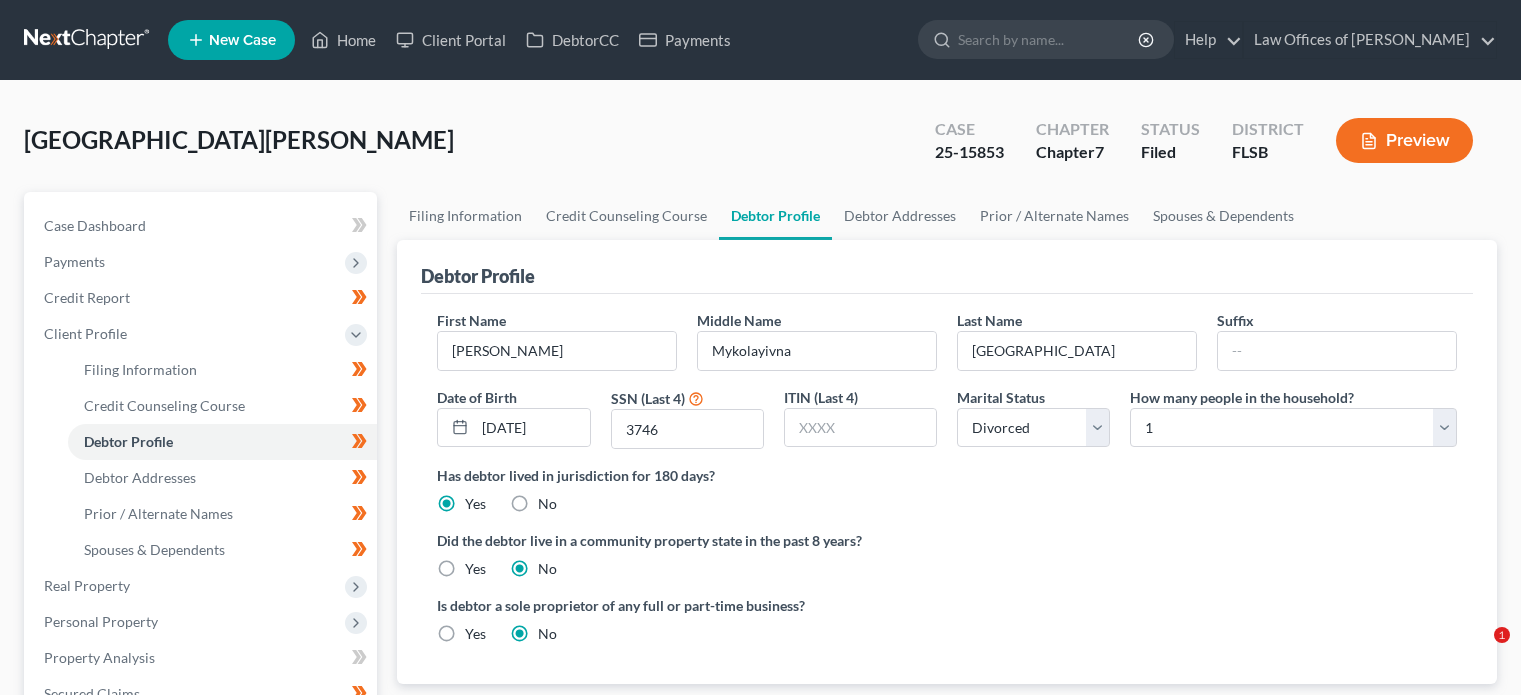 select on "3" 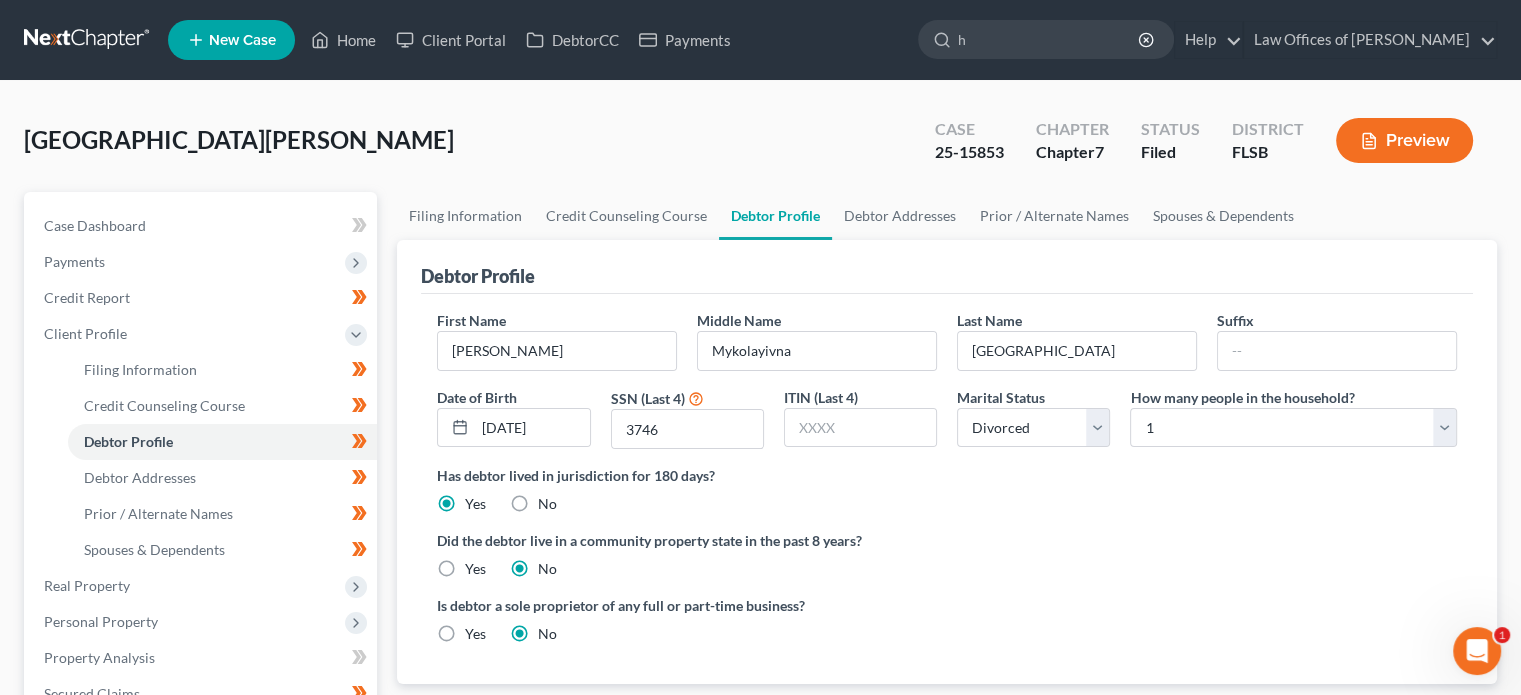 scroll, scrollTop: 0, scrollLeft: 0, axis: both 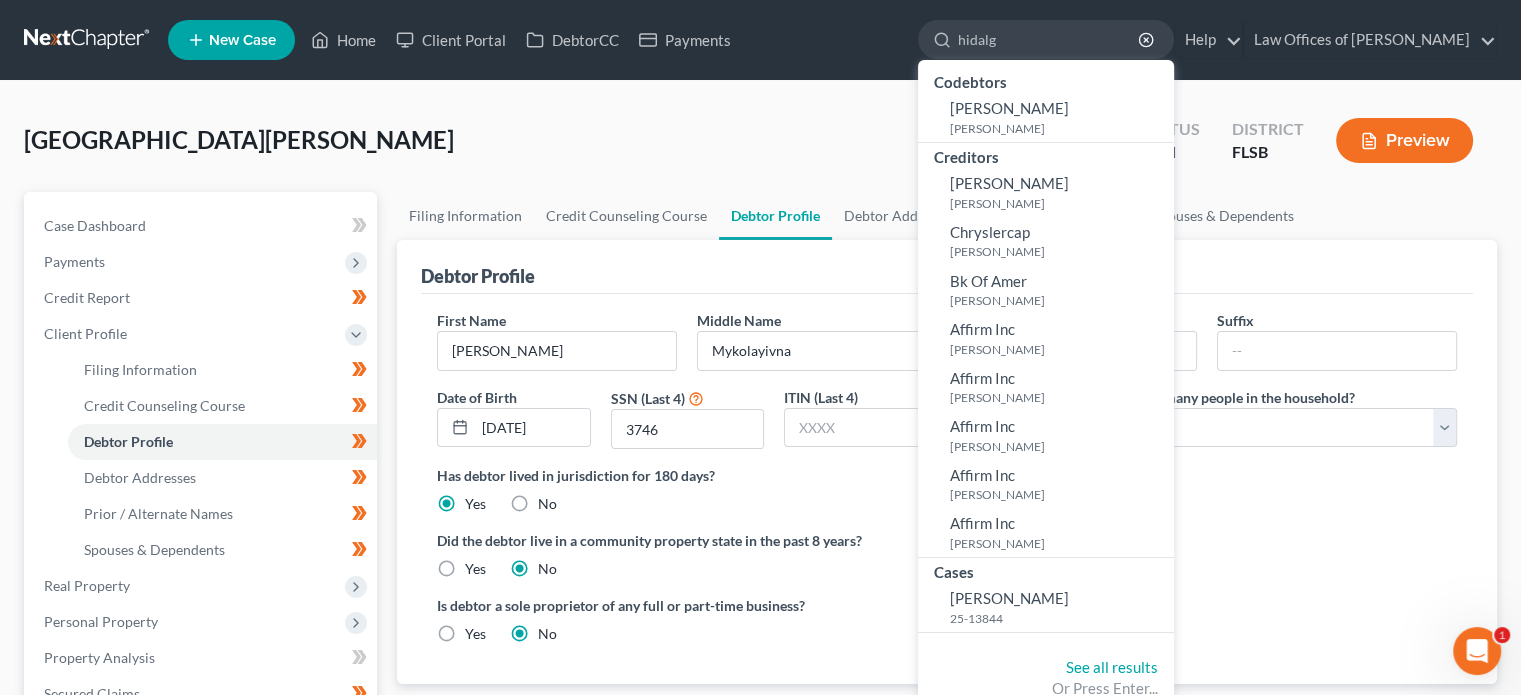 type on "hidalgo" 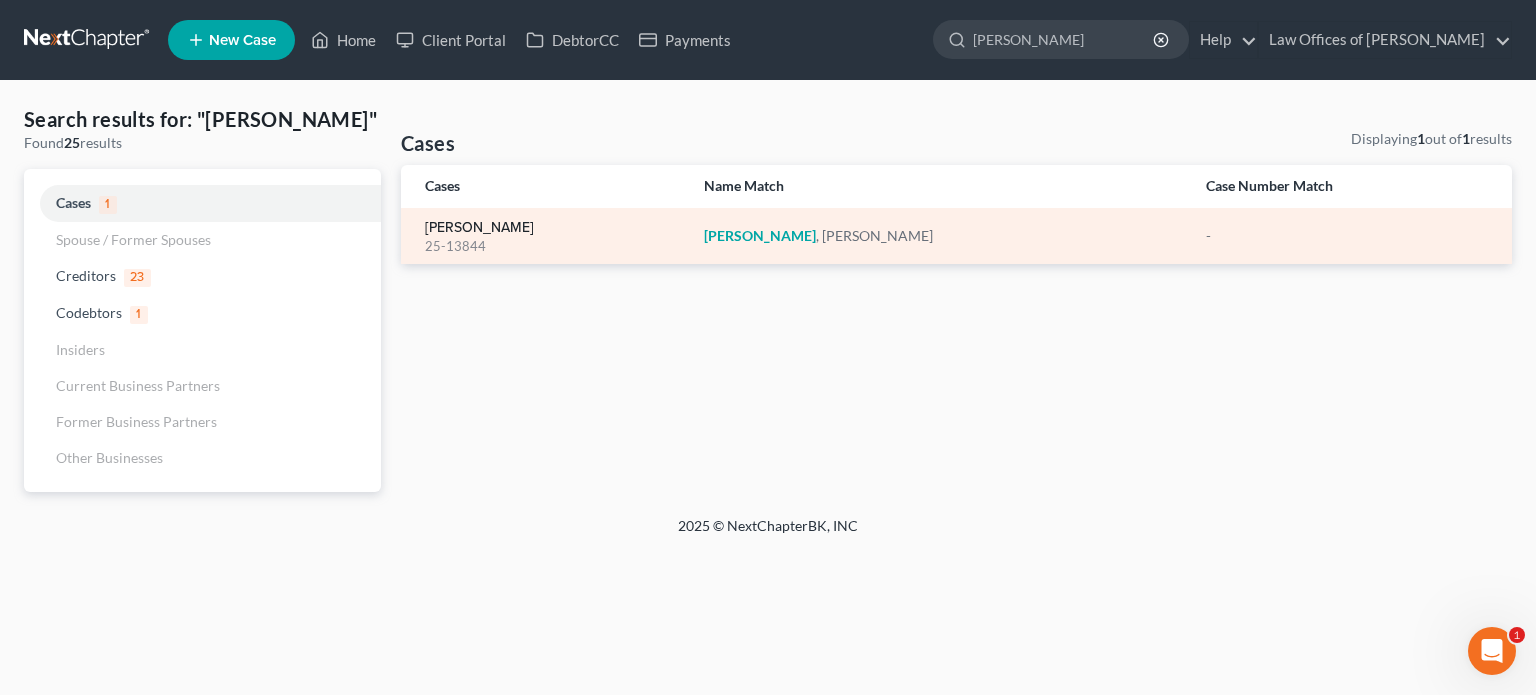 click on "[PERSON_NAME]" at bounding box center (479, 228) 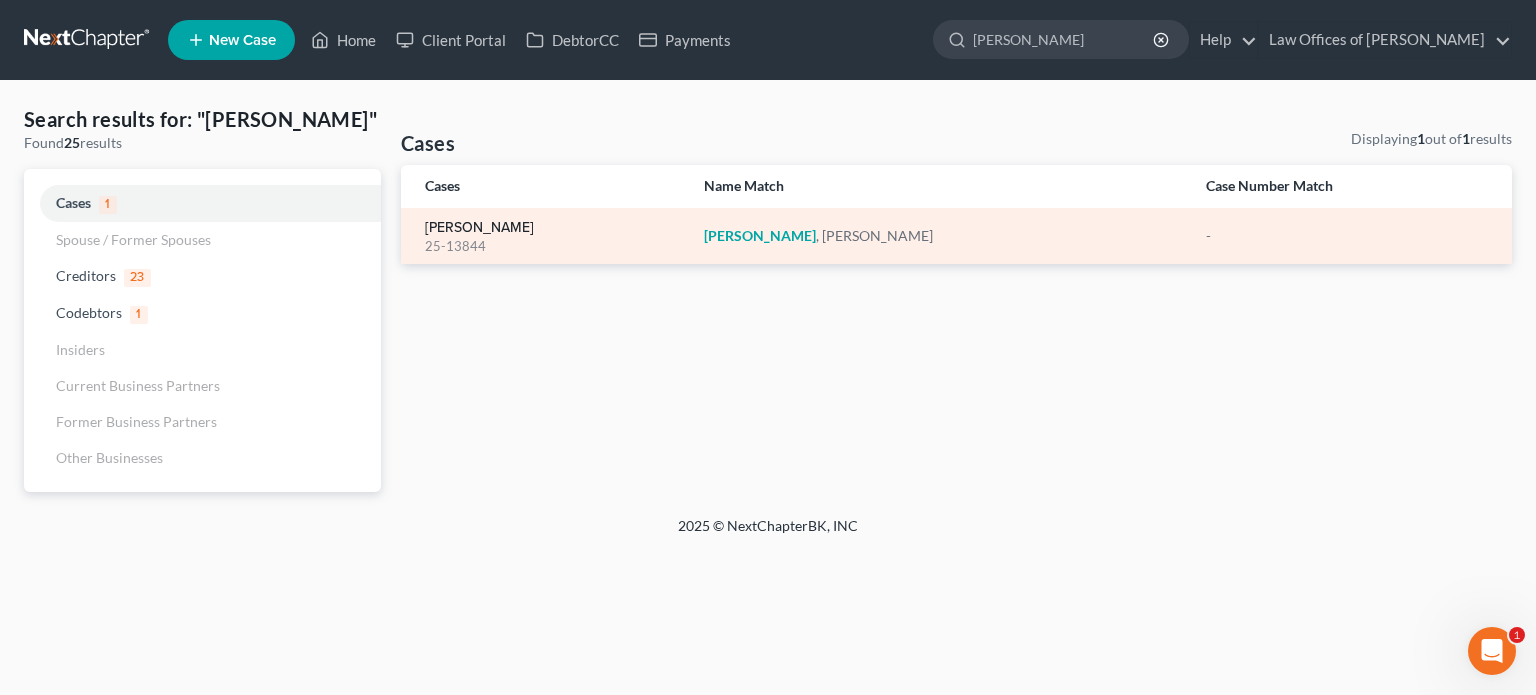 type 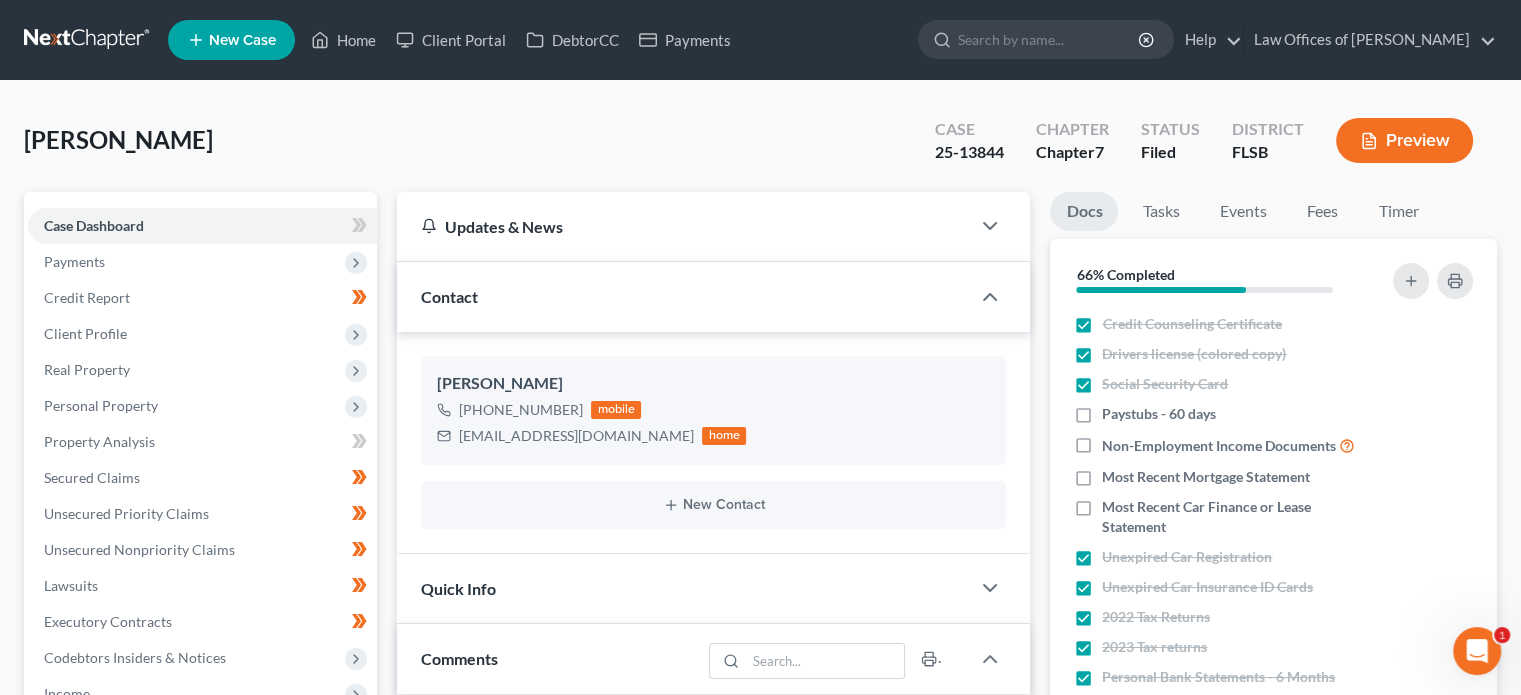 scroll, scrollTop: 113, scrollLeft: 0, axis: vertical 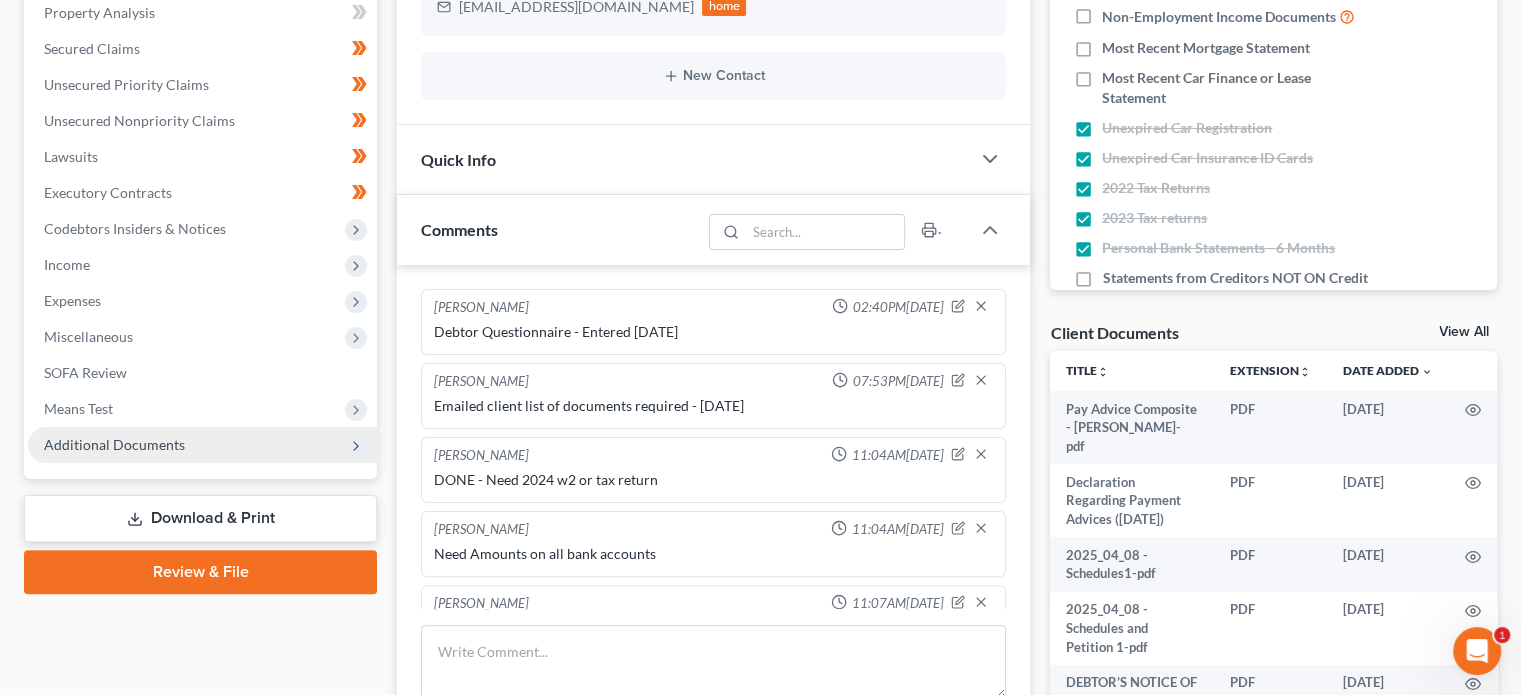 click on "Additional Documents" at bounding box center [114, 444] 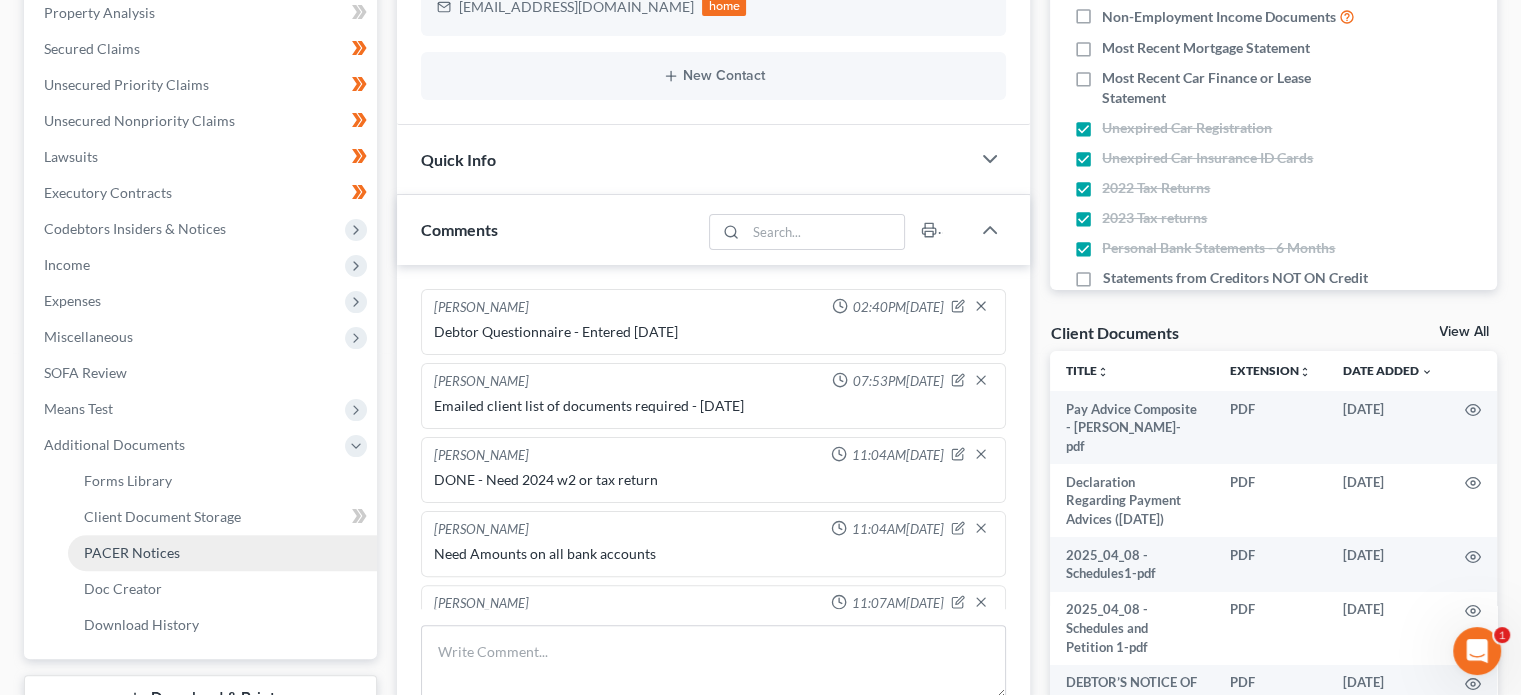 click on "PACER Notices" at bounding box center (222, 553) 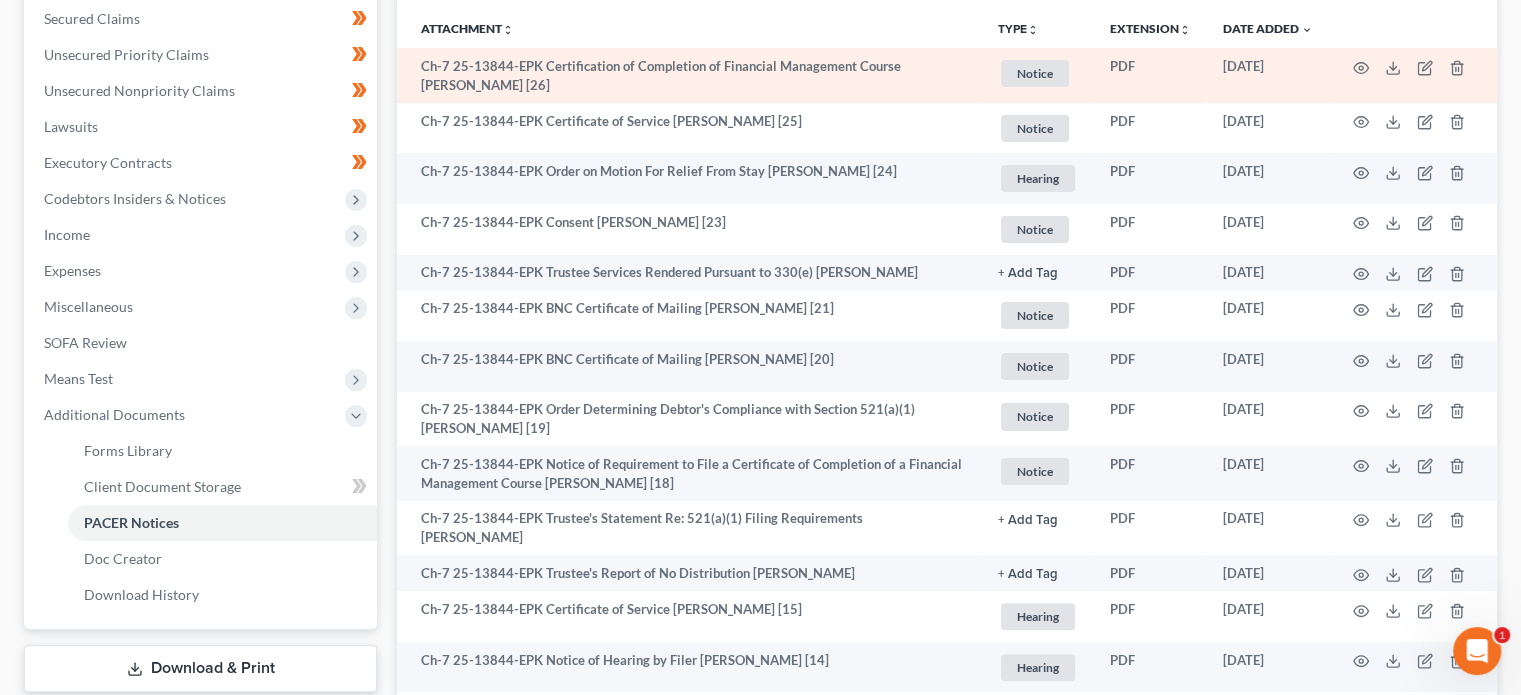 scroll, scrollTop: 460, scrollLeft: 0, axis: vertical 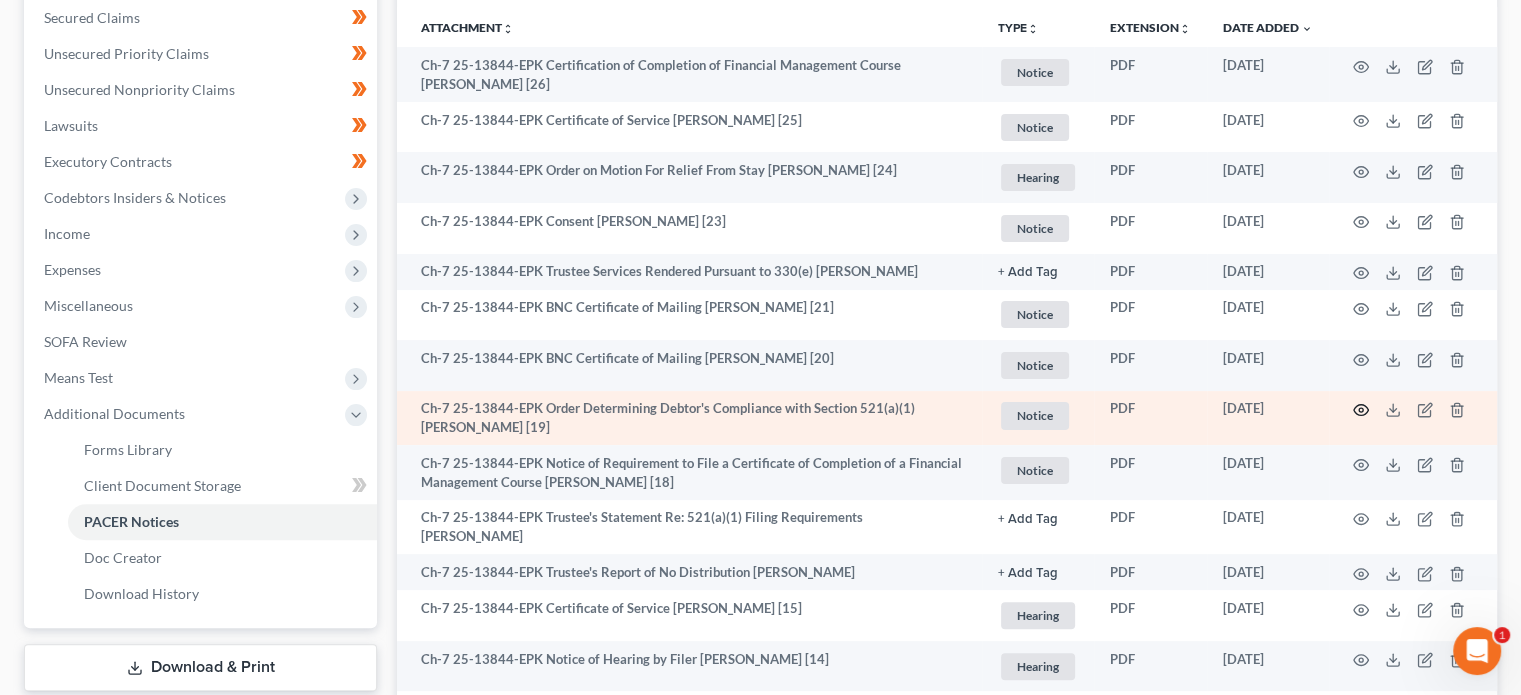 click 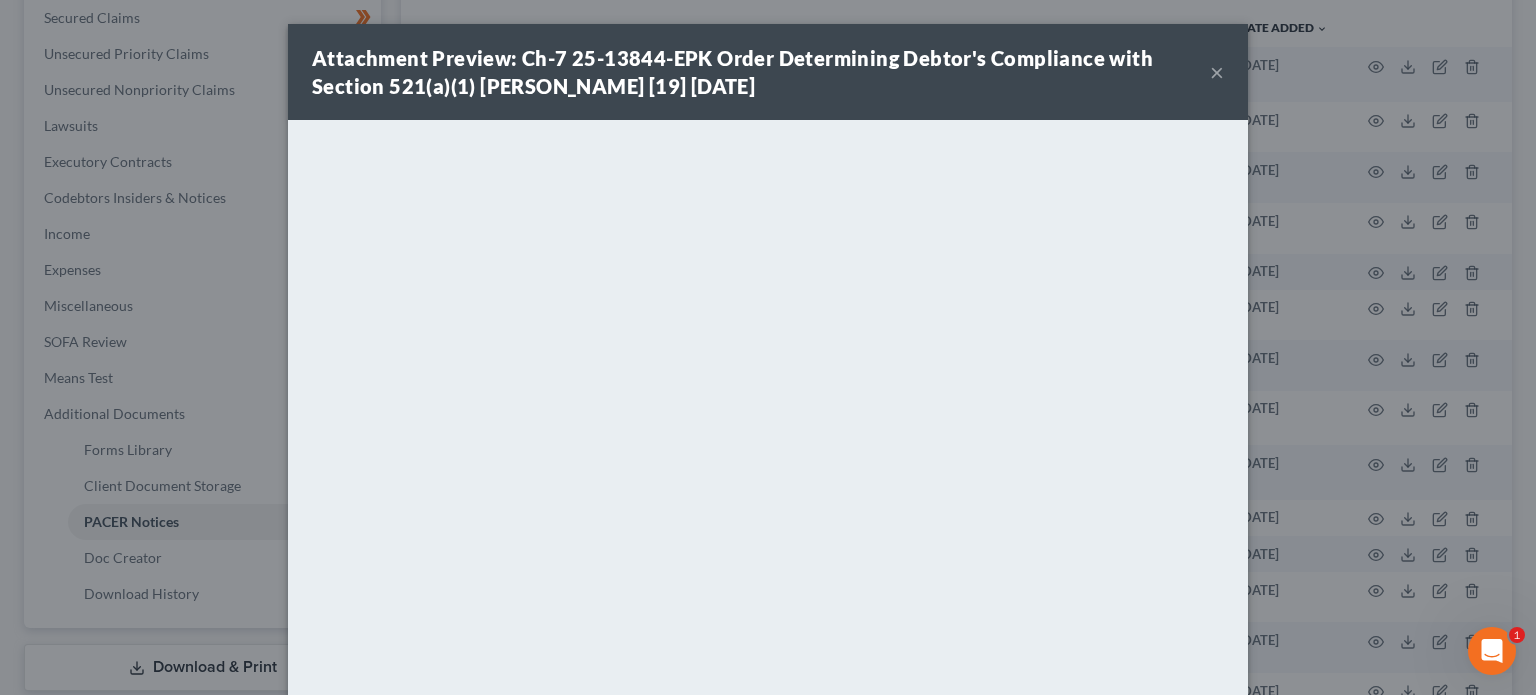 click on "×" at bounding box center [1217, 72] 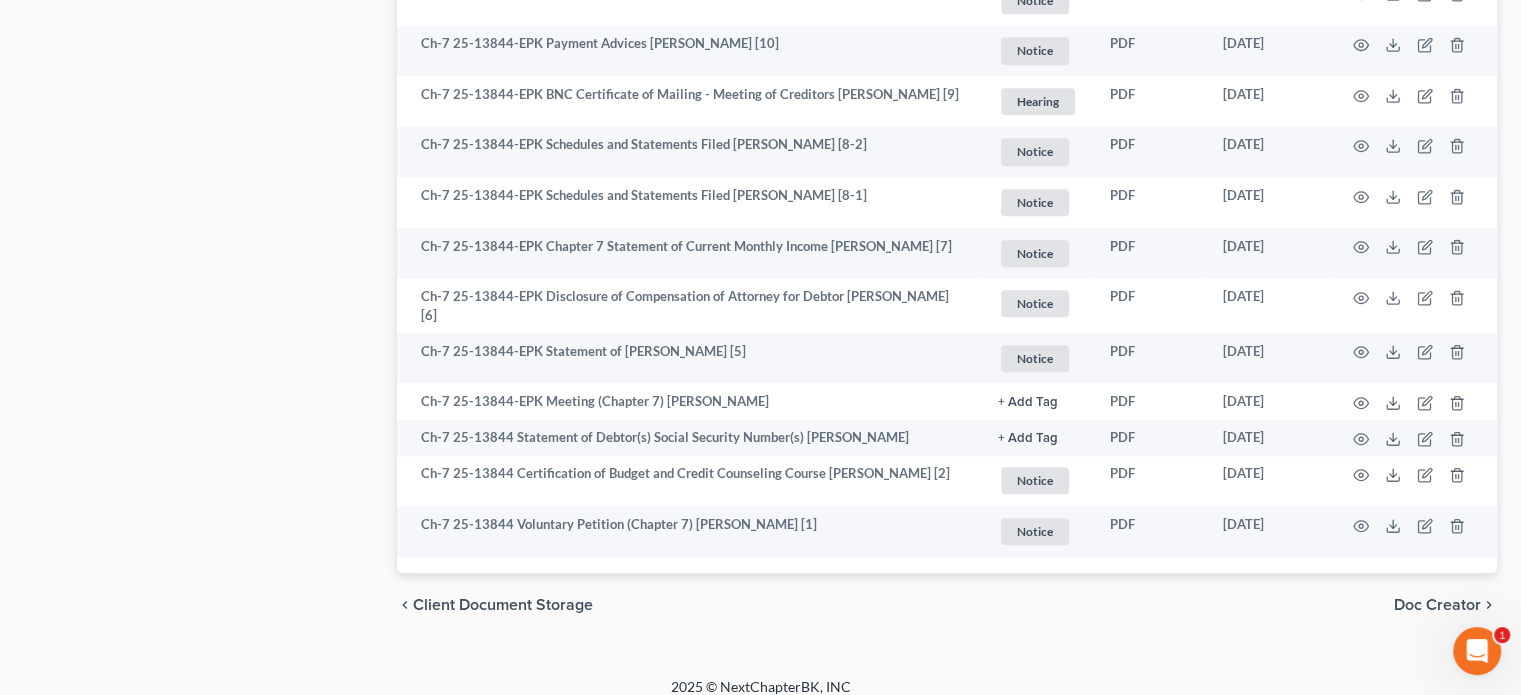 scroll, scrollTop: 0, scrollLeft: 0, axis: both 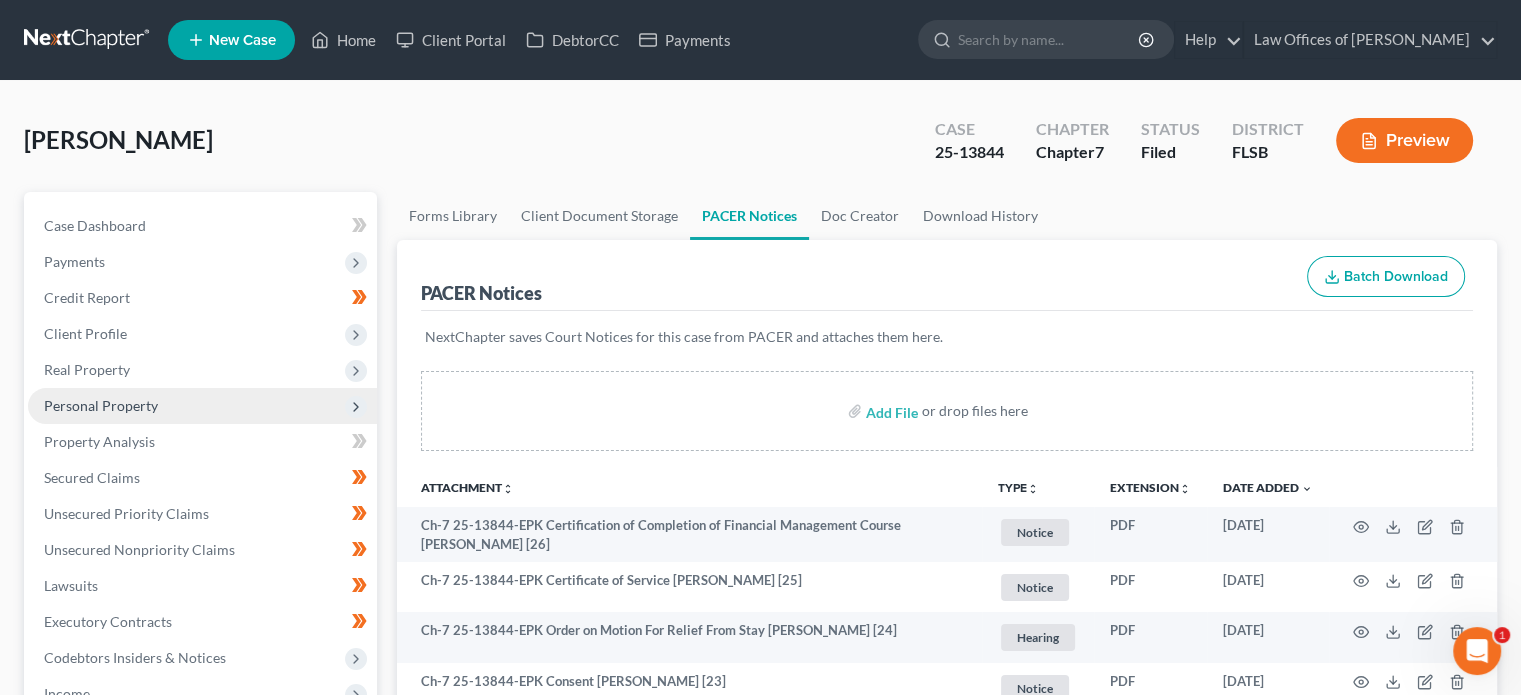 click on "Personal Property" at bounding box center (101, 405) 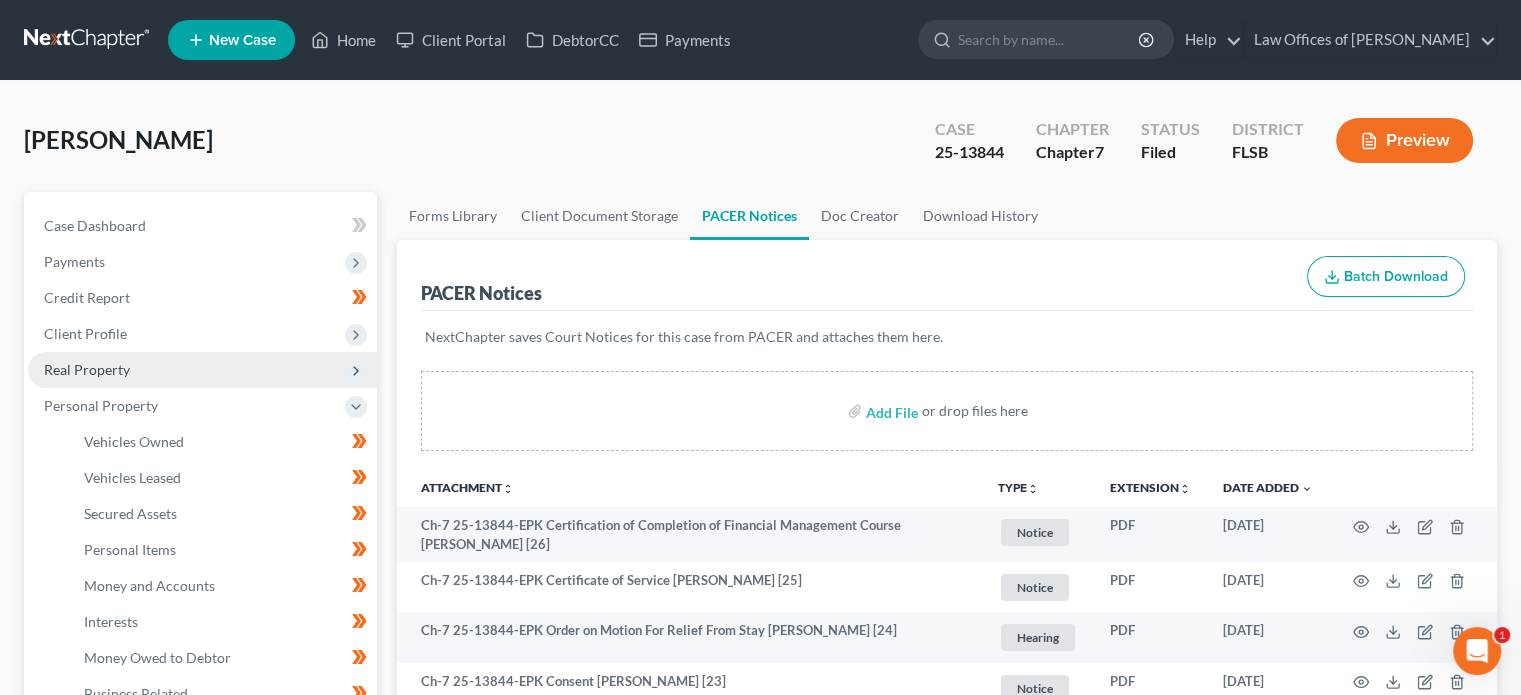 click on "Real Property" at bounding box center [202, 370] 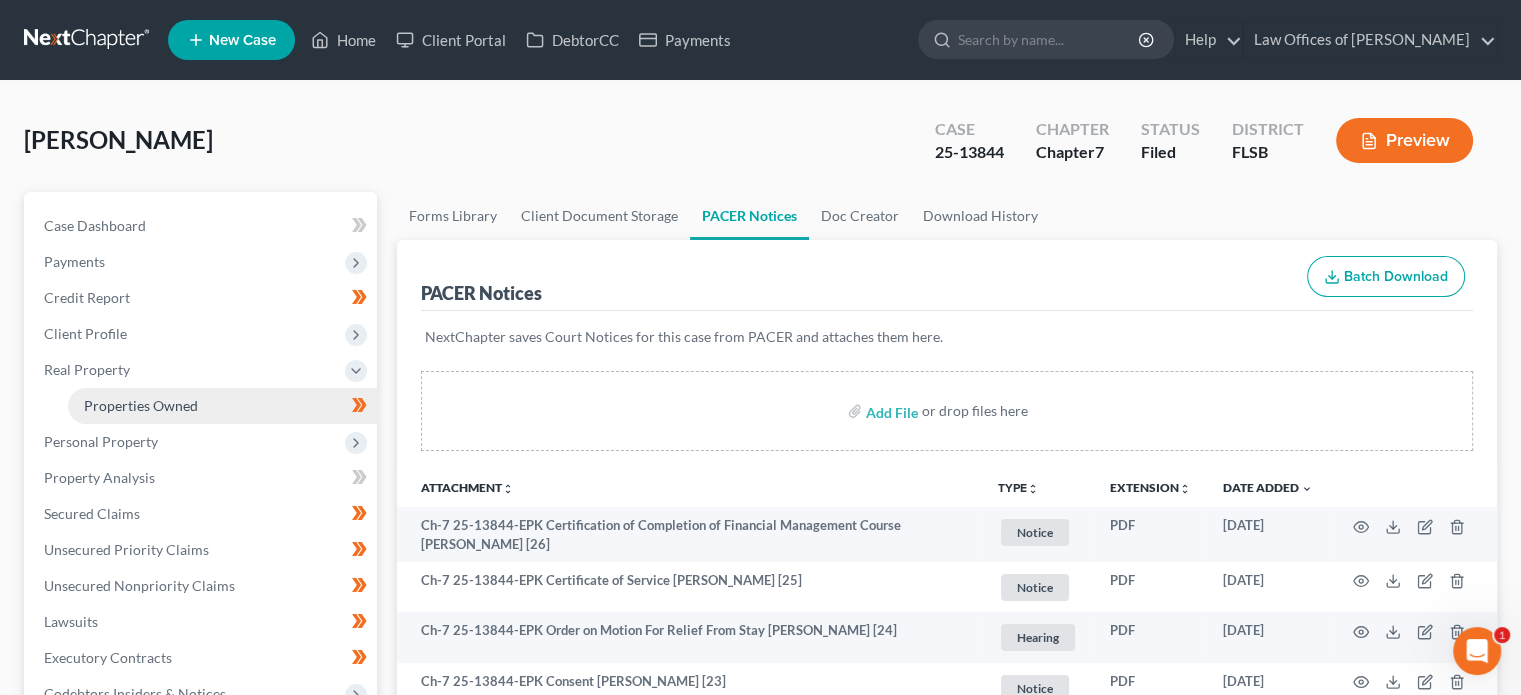 click on "Properties Owned" at bounding box center [141, 405] 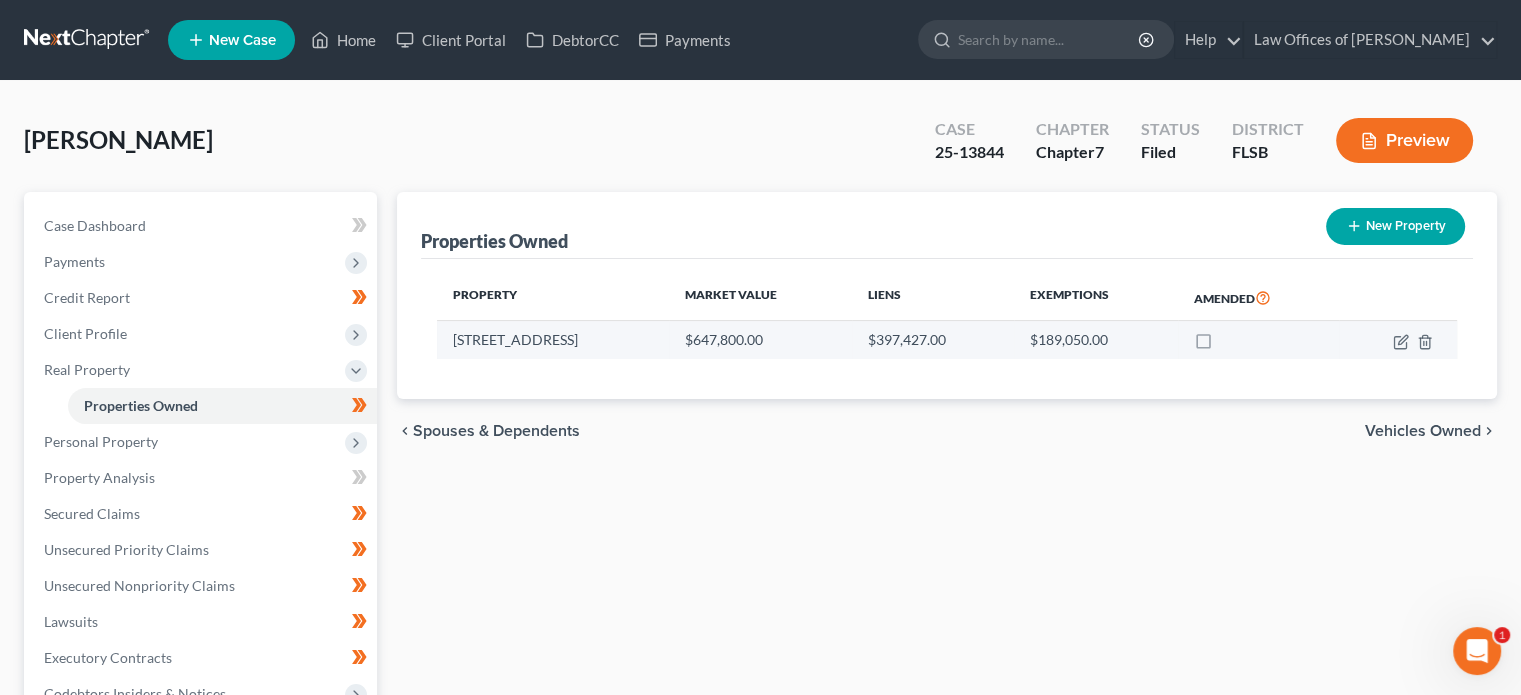 click at bounding box center [1398, 340] 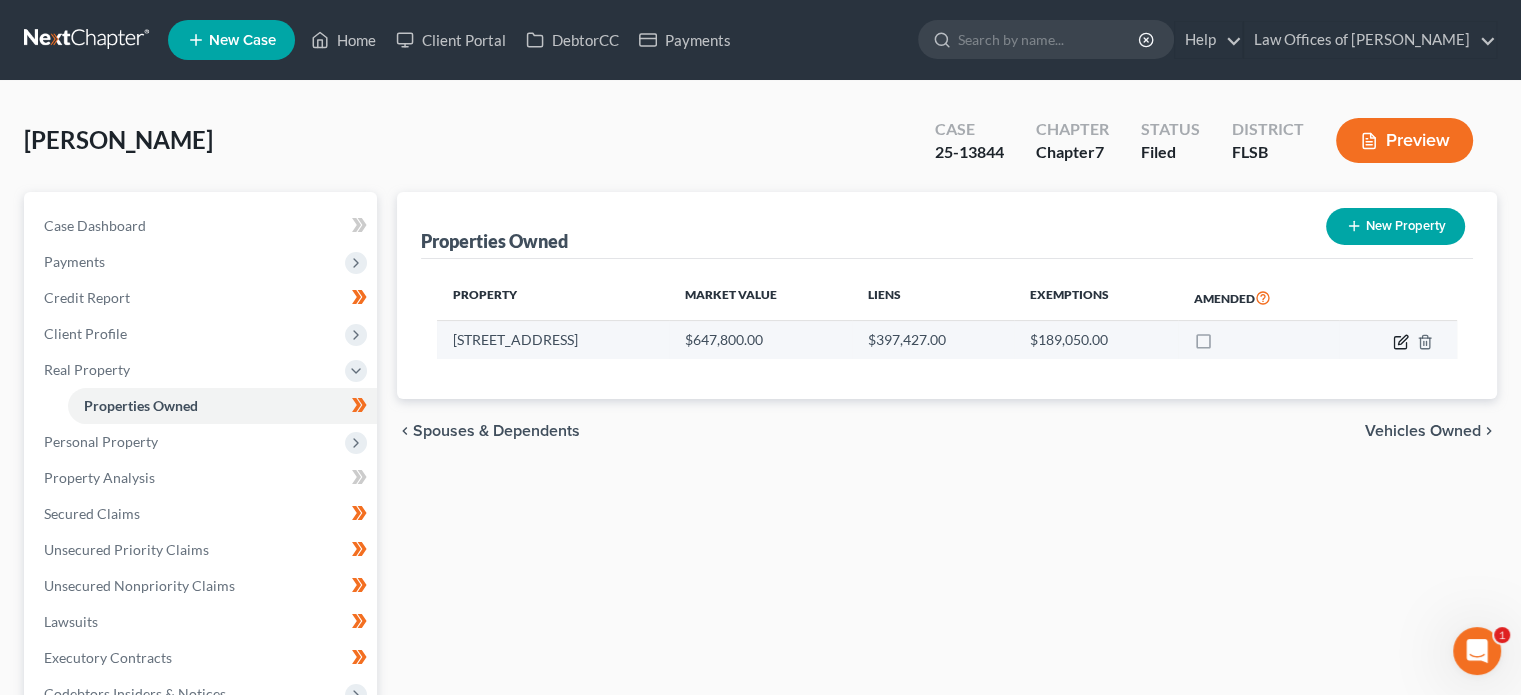 click 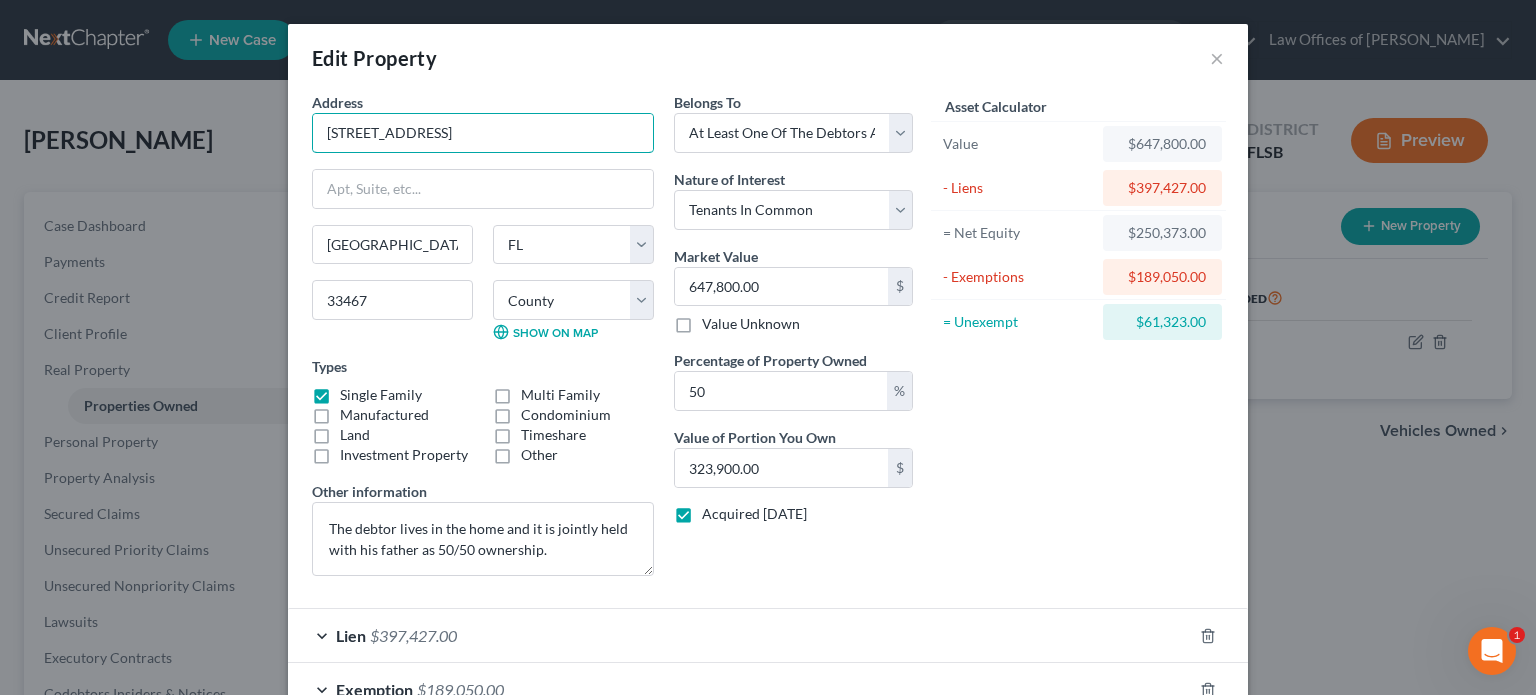 drag, startPoint x: 491, startPoint y: 140, endPoint x: 210, endPoint y: 148, distance: 281.11386 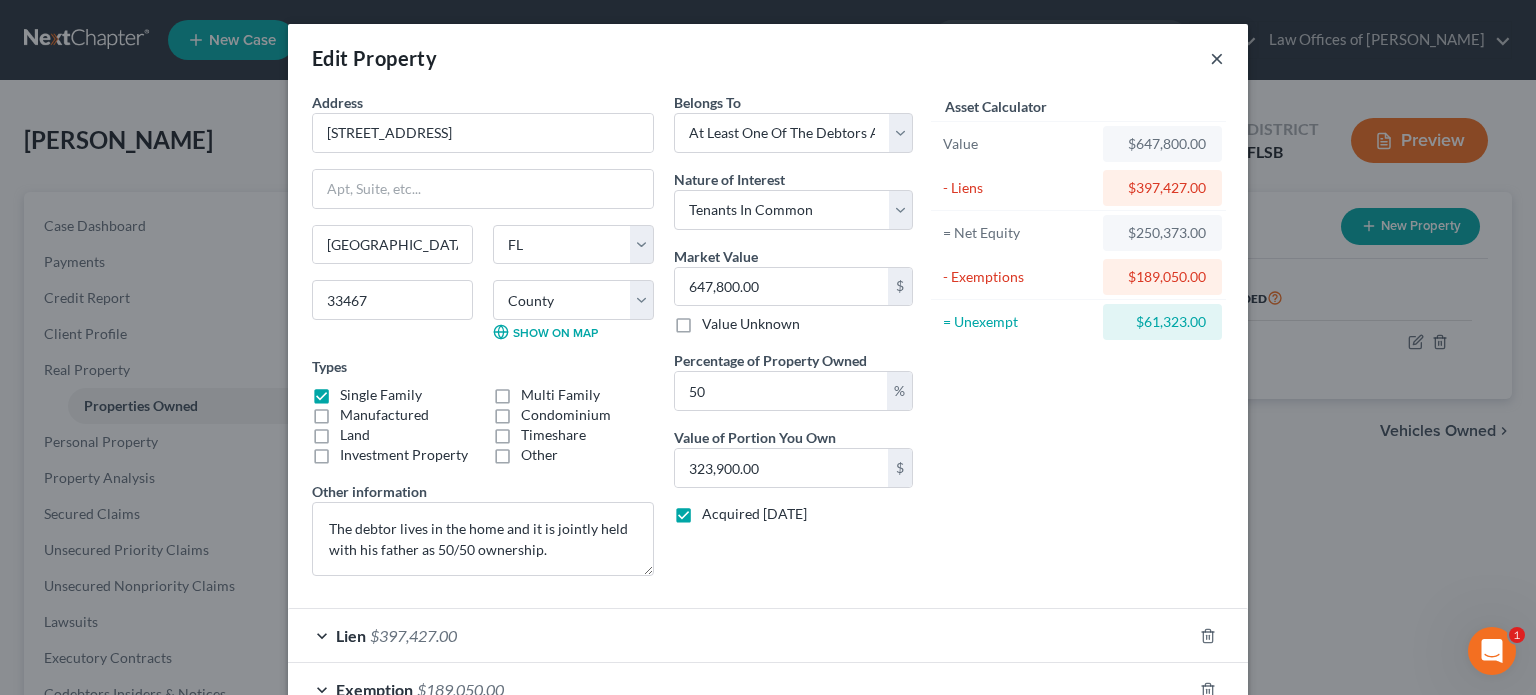 click on "×" at bounding box center [1217, 58] 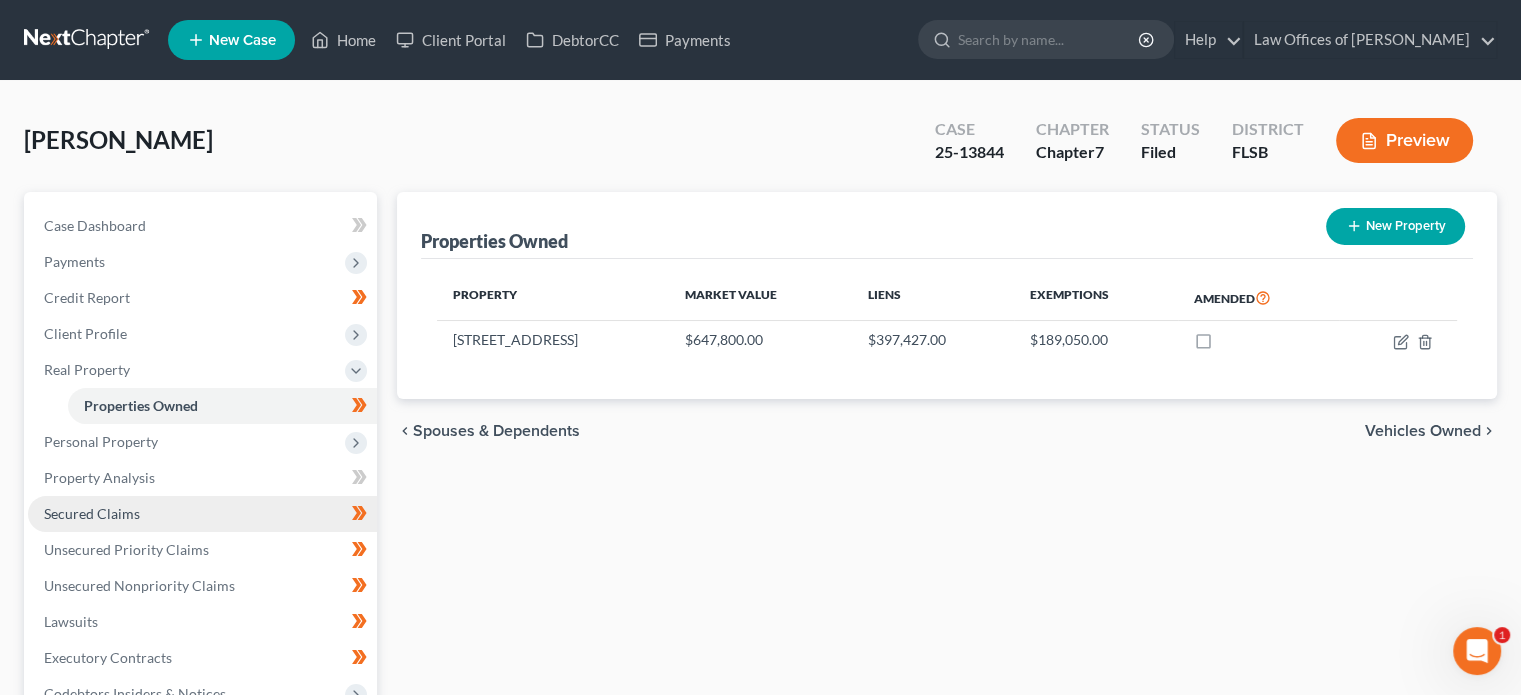 scroll, scrollTop: 438, scrollLeft: 0, axis: vertical 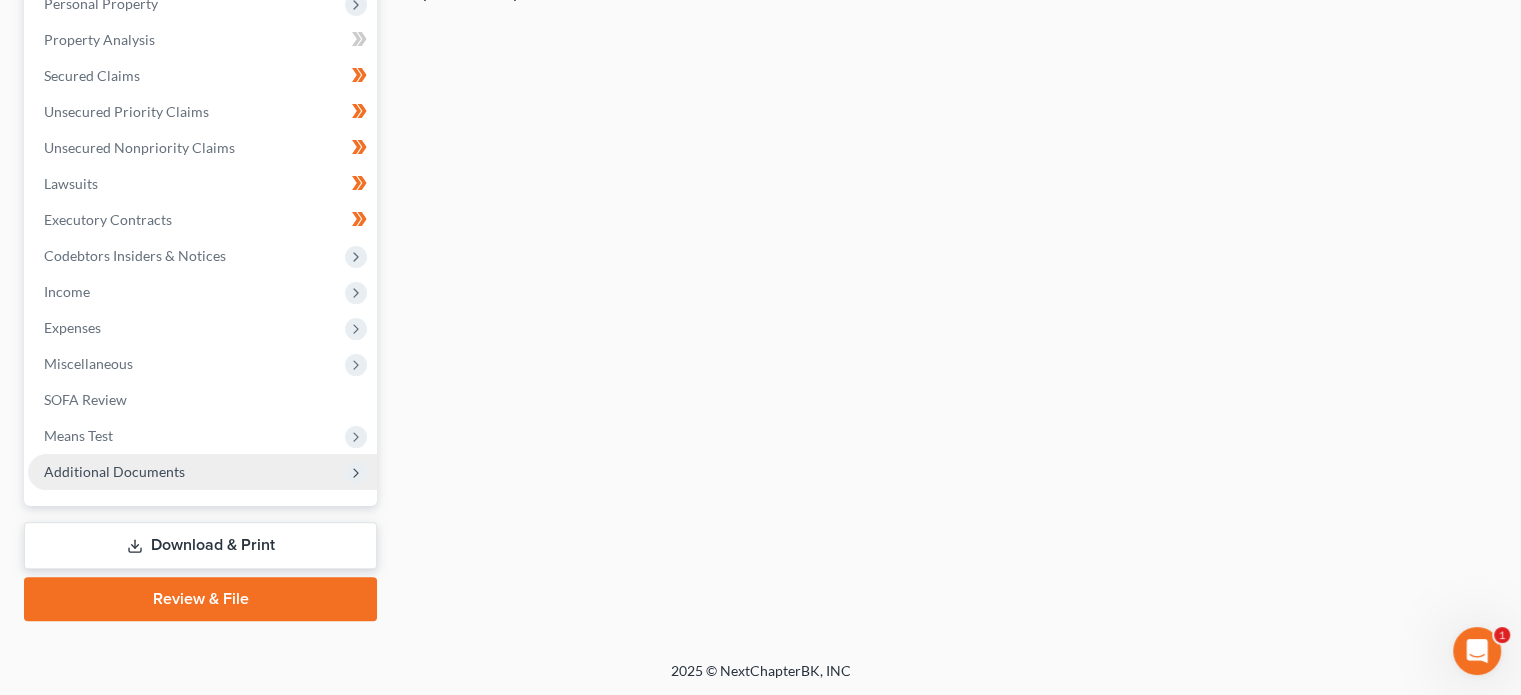 click on "Additional Documents" at bounding box center (114, 471) 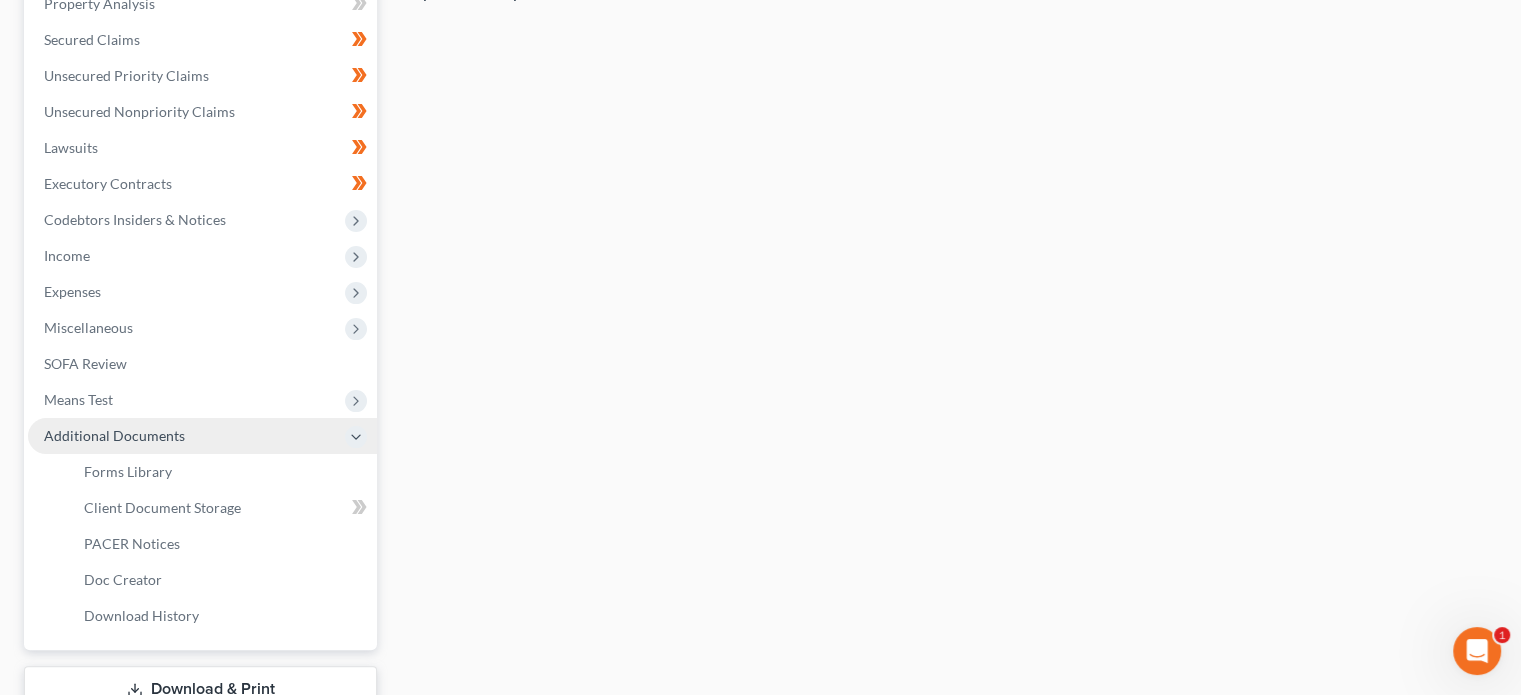 scroll, scrollTop: 402, scrollLeft: 0, axis: vertical 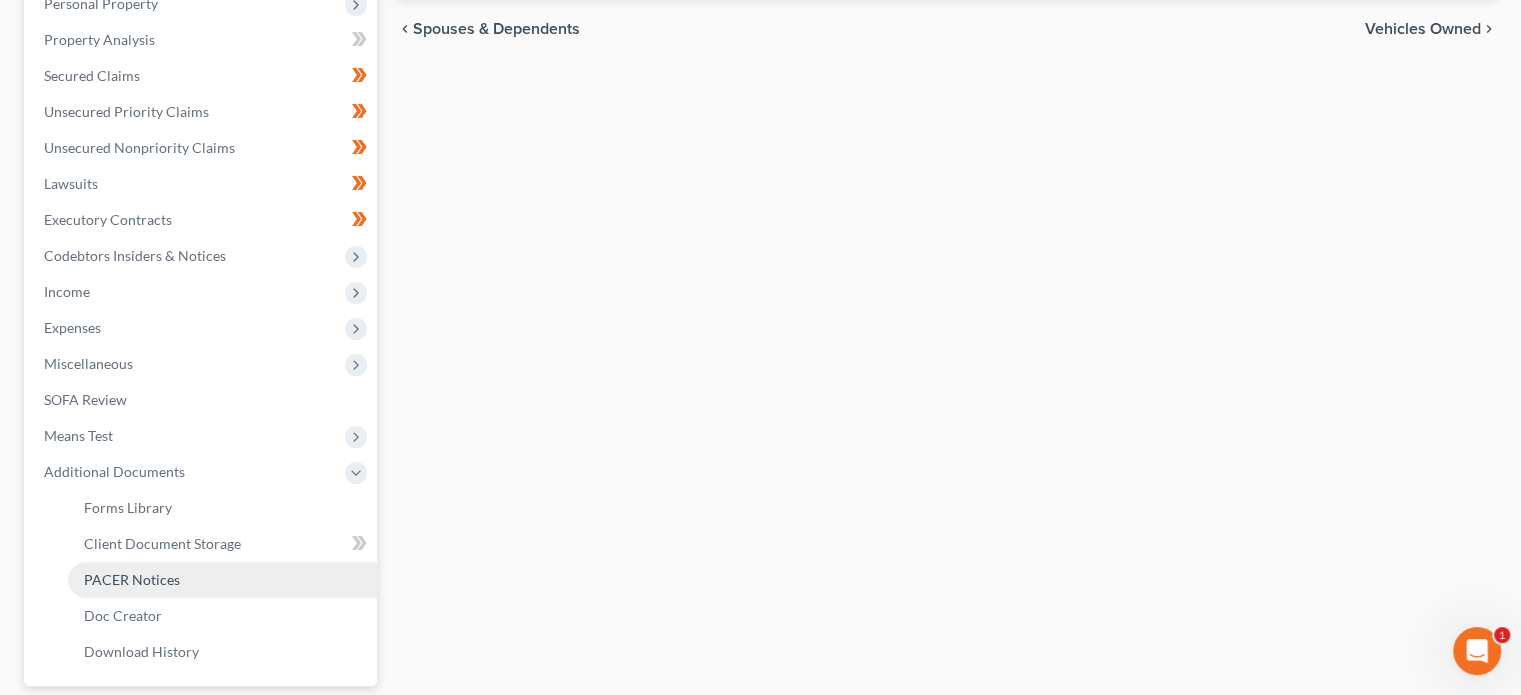 click on "PACER Notices" at bounding box center (132, 579) 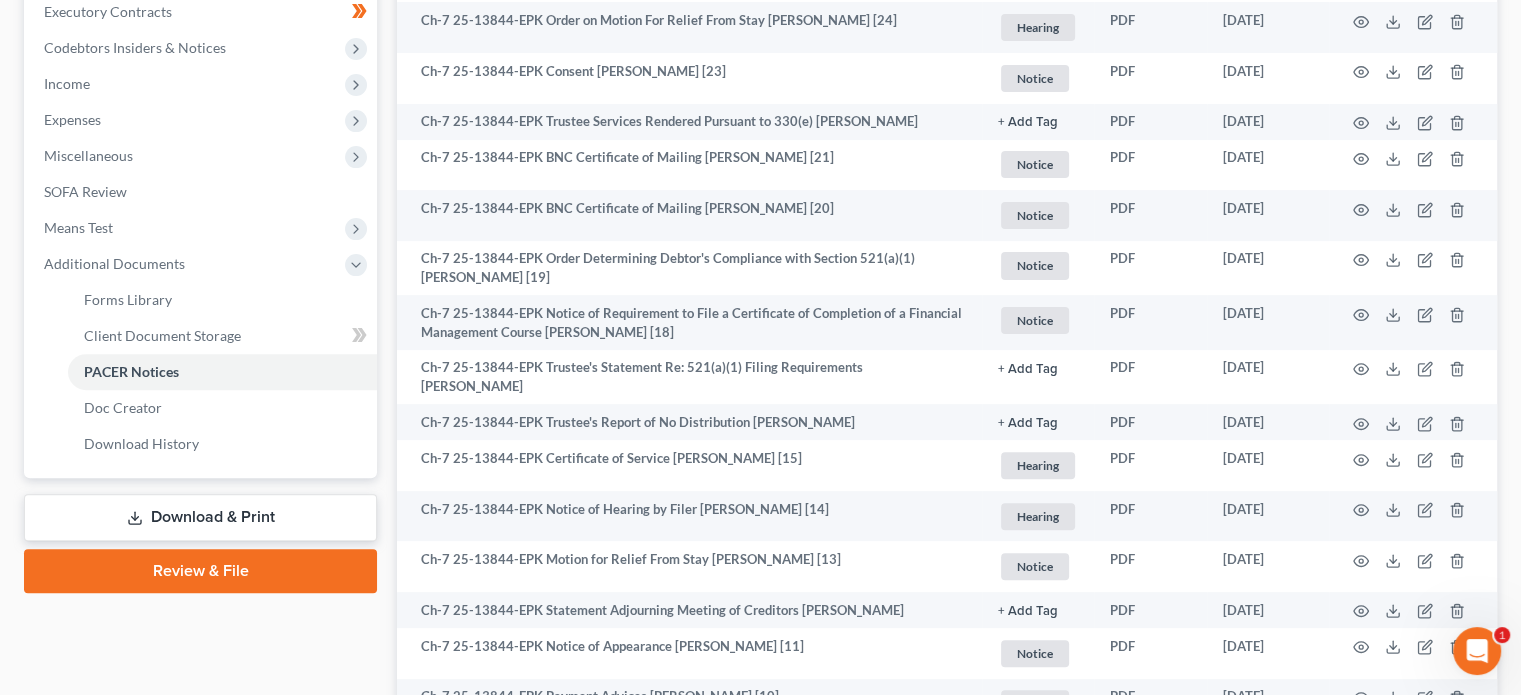 scroll, scrollTop: 1263, scrollLeft: 0, axis: vertical 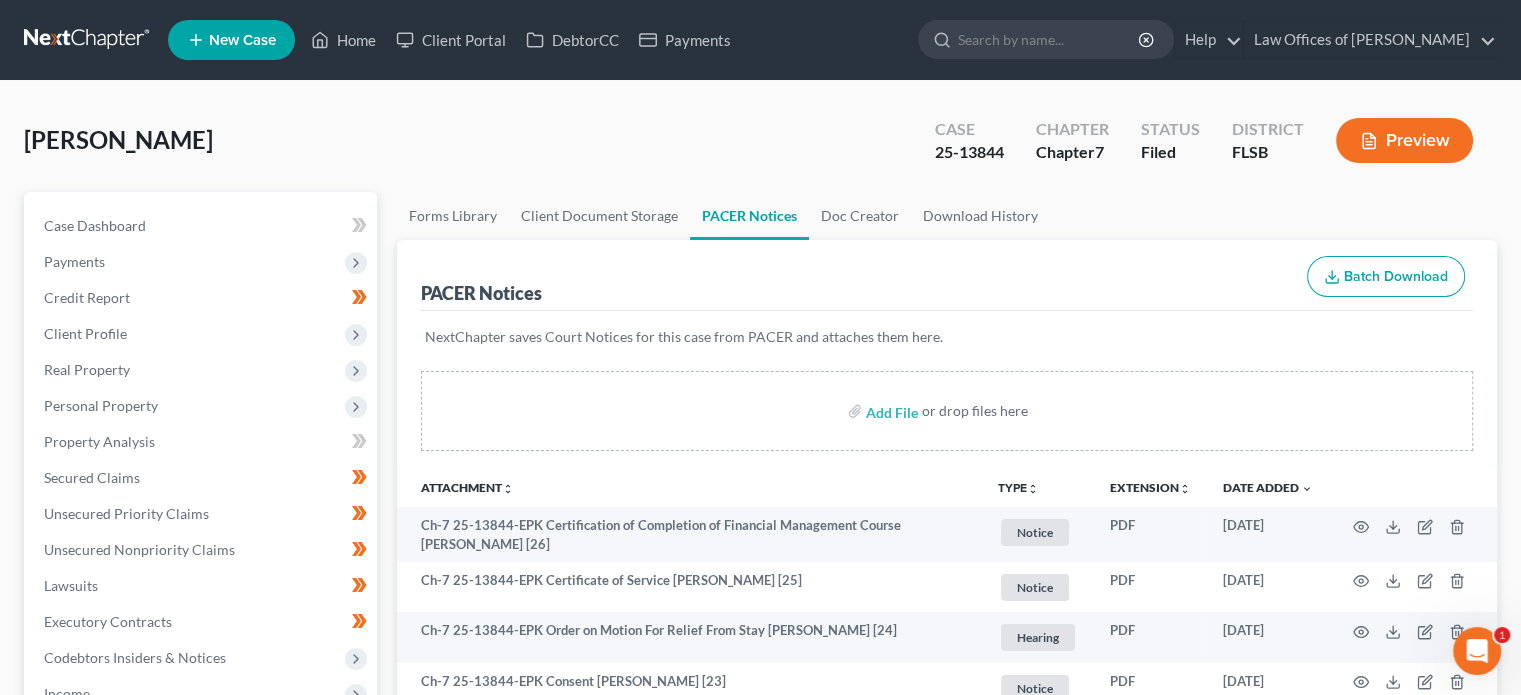 click at bounding box center [88, 40] 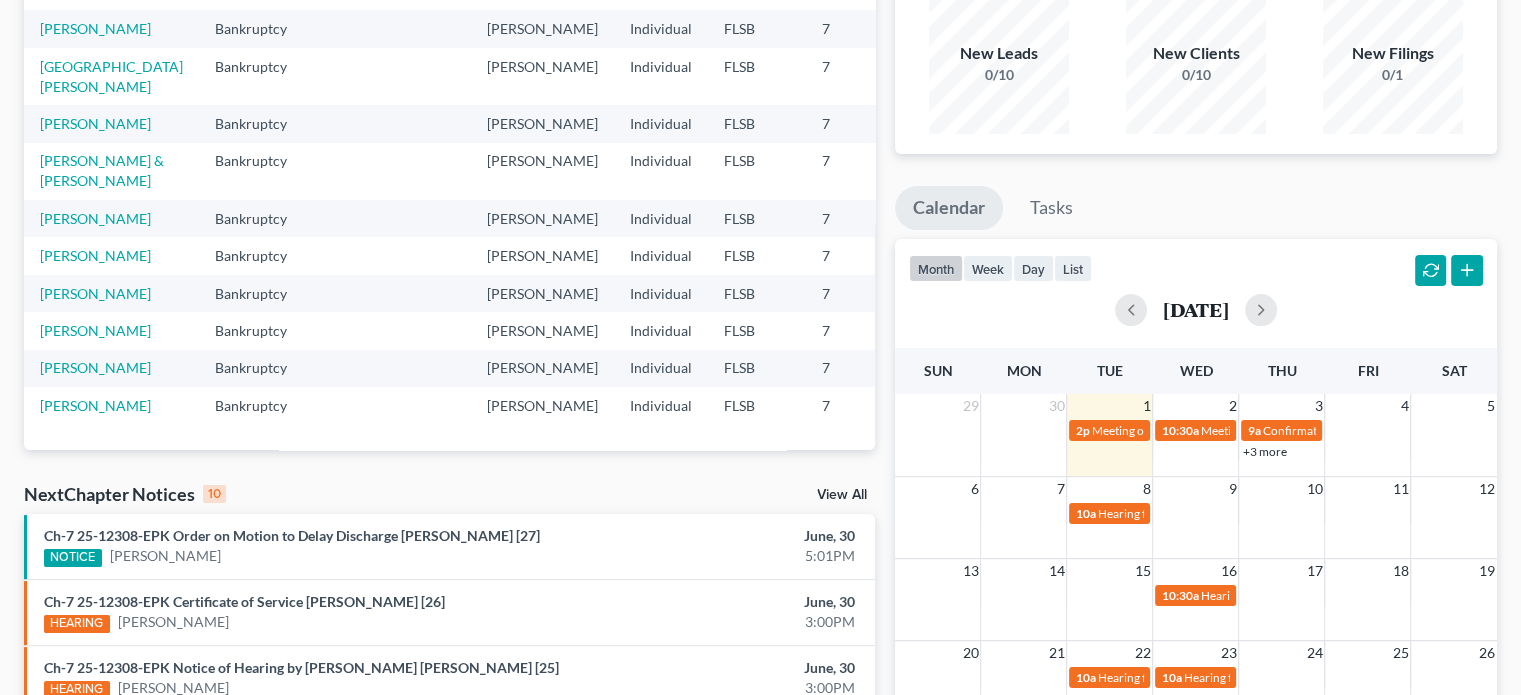 scroll, scrollTop: 0, scrollLeft: 0, axis: both 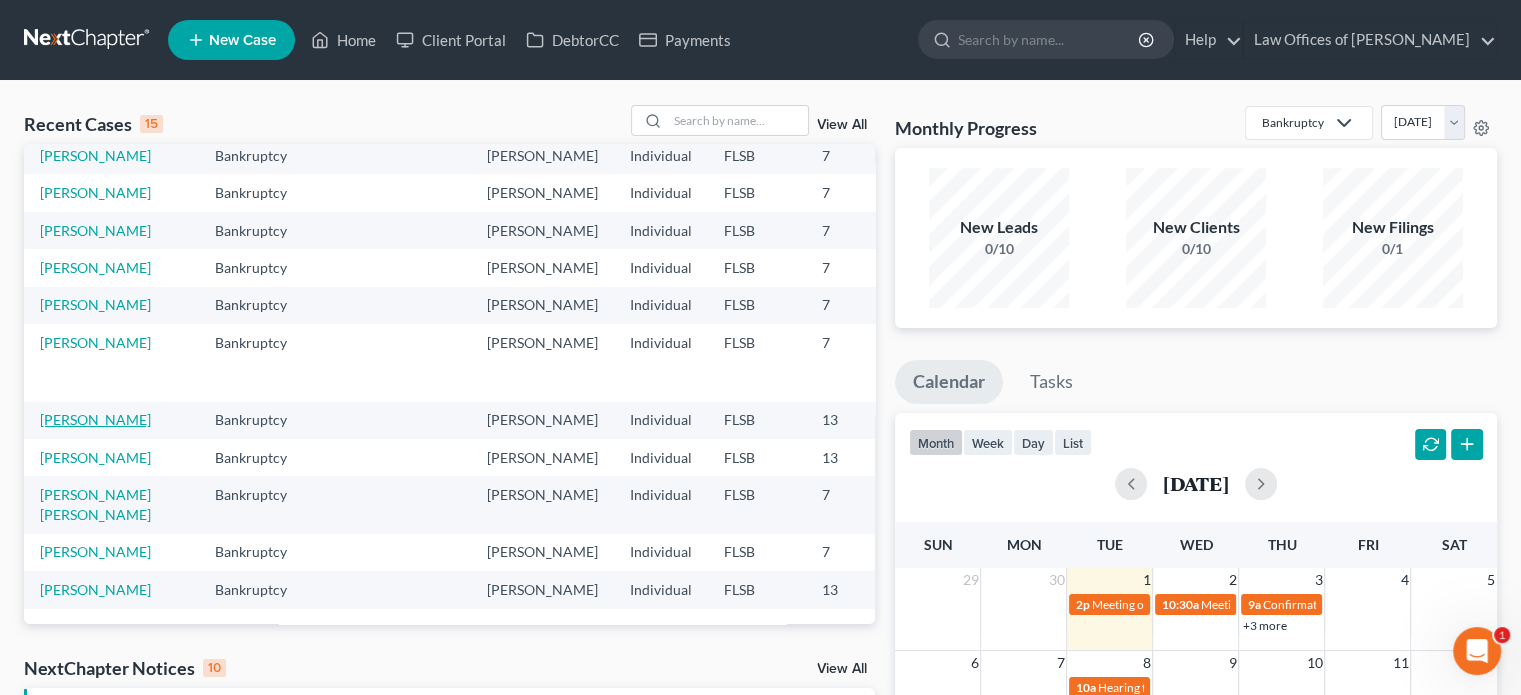 click on "[PERSON_NAME]" at bounding box center [95, 419] 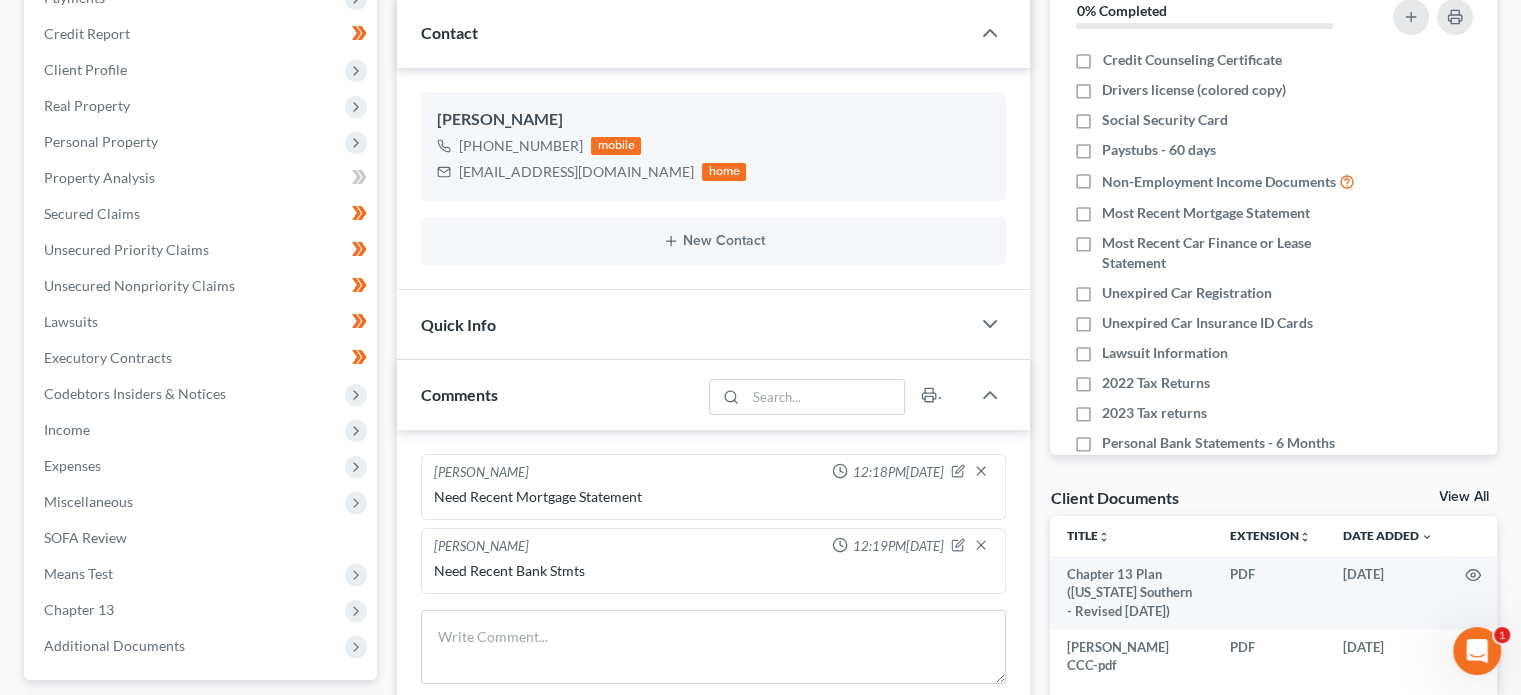 scroll, scrollTop: 235, scrollLeft: 0, axis: vertical 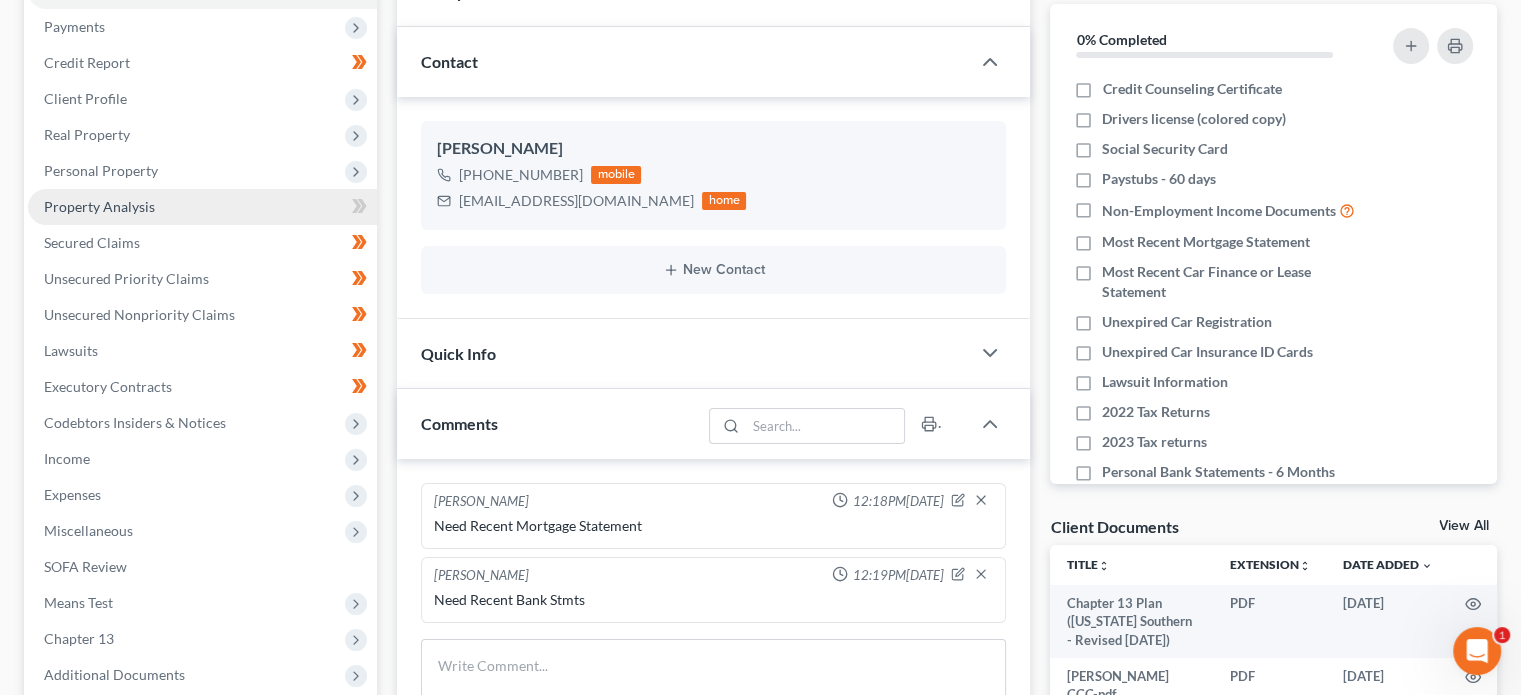 click on "Property Analysis" at bounding box center (99, 206) 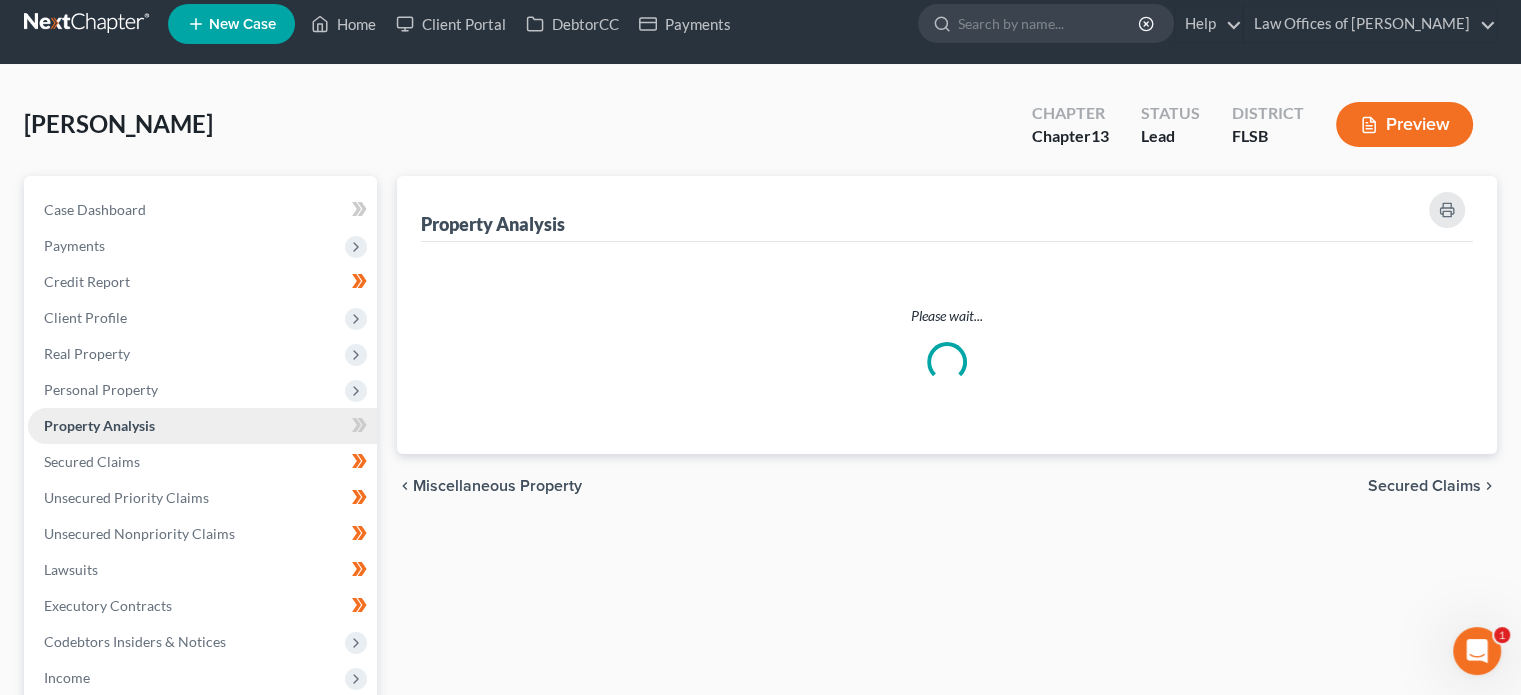 scroll, scrollTop: 0, scrollLeft: 0, axis: both 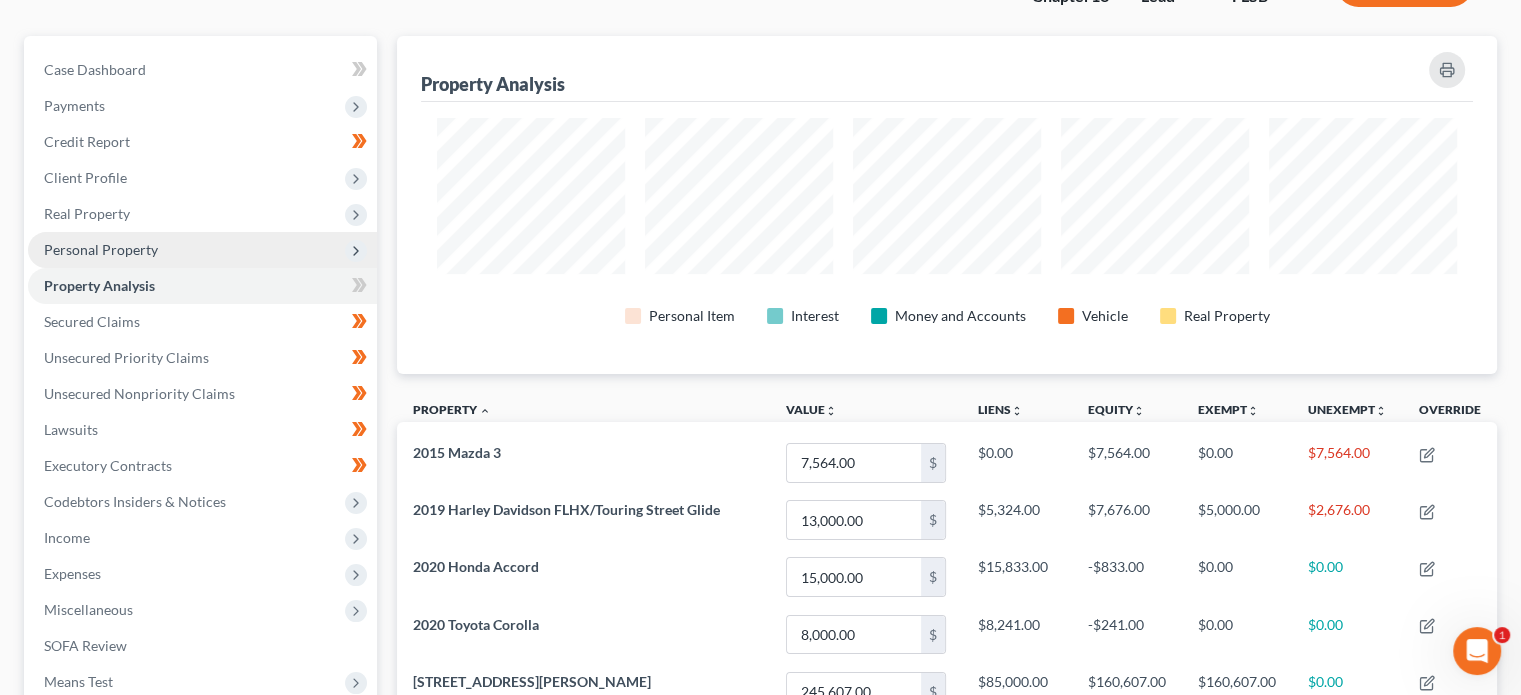 click on "Personal Property" at bounding box center (101, 249) 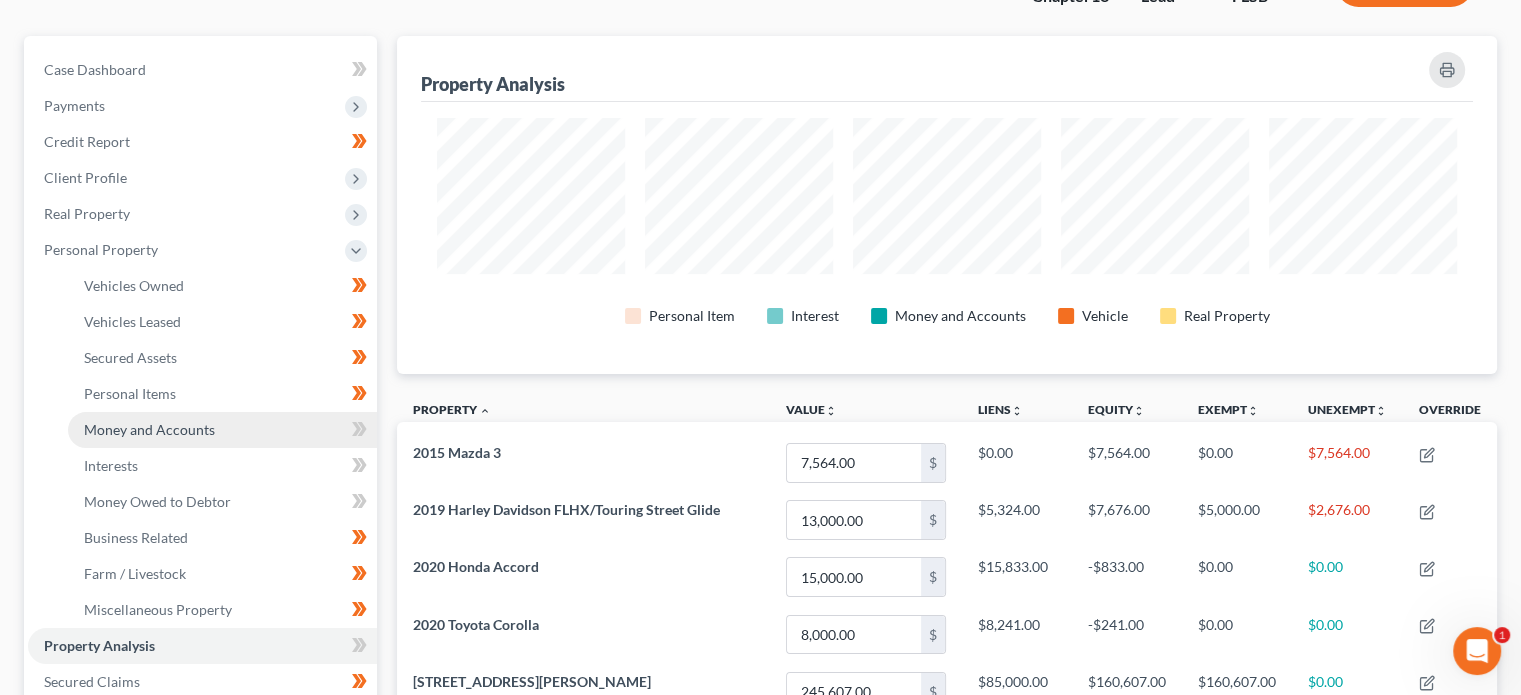 click on "Money and Accounts" at bounding box center [222, 430] 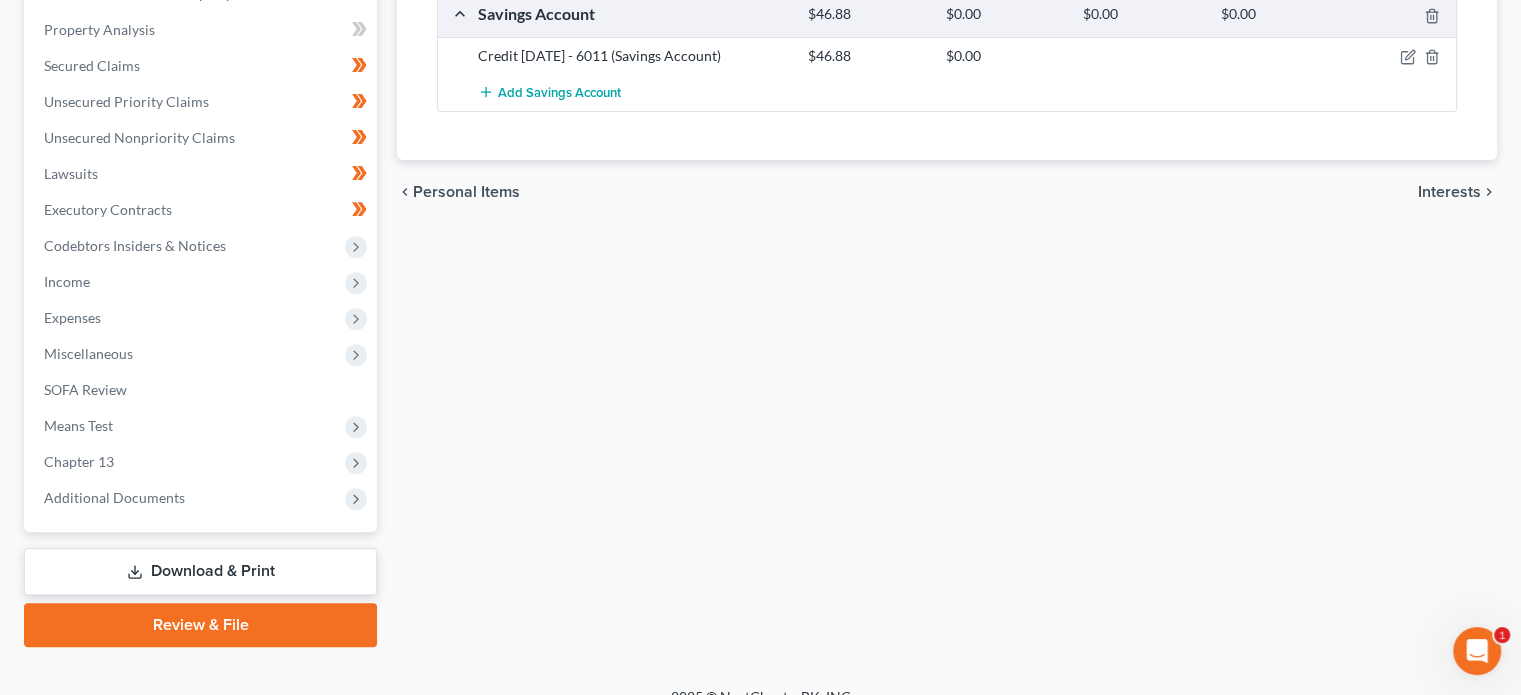 scroll, scrollTop: 772, scrollLeft: 0, axis: vertical 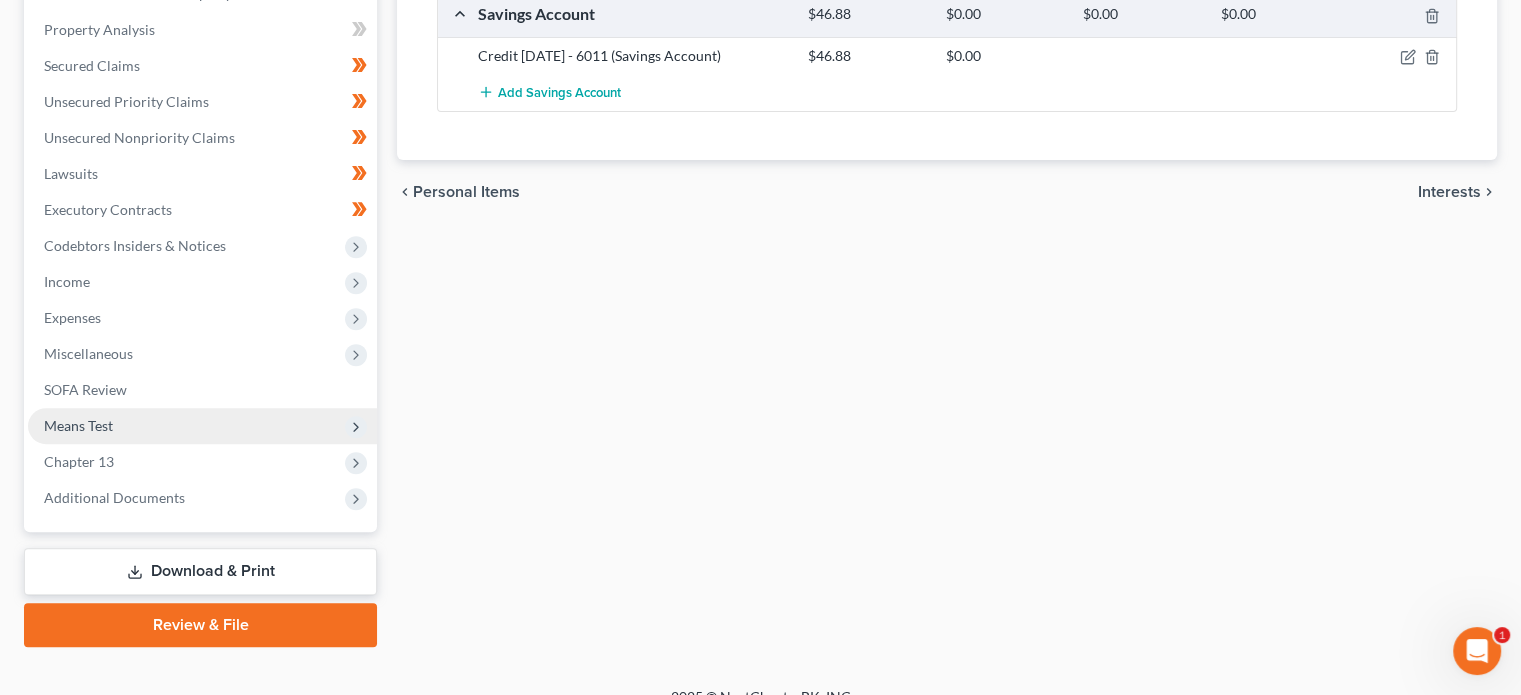 click on "Means Test" at bounding box center (202, 426) 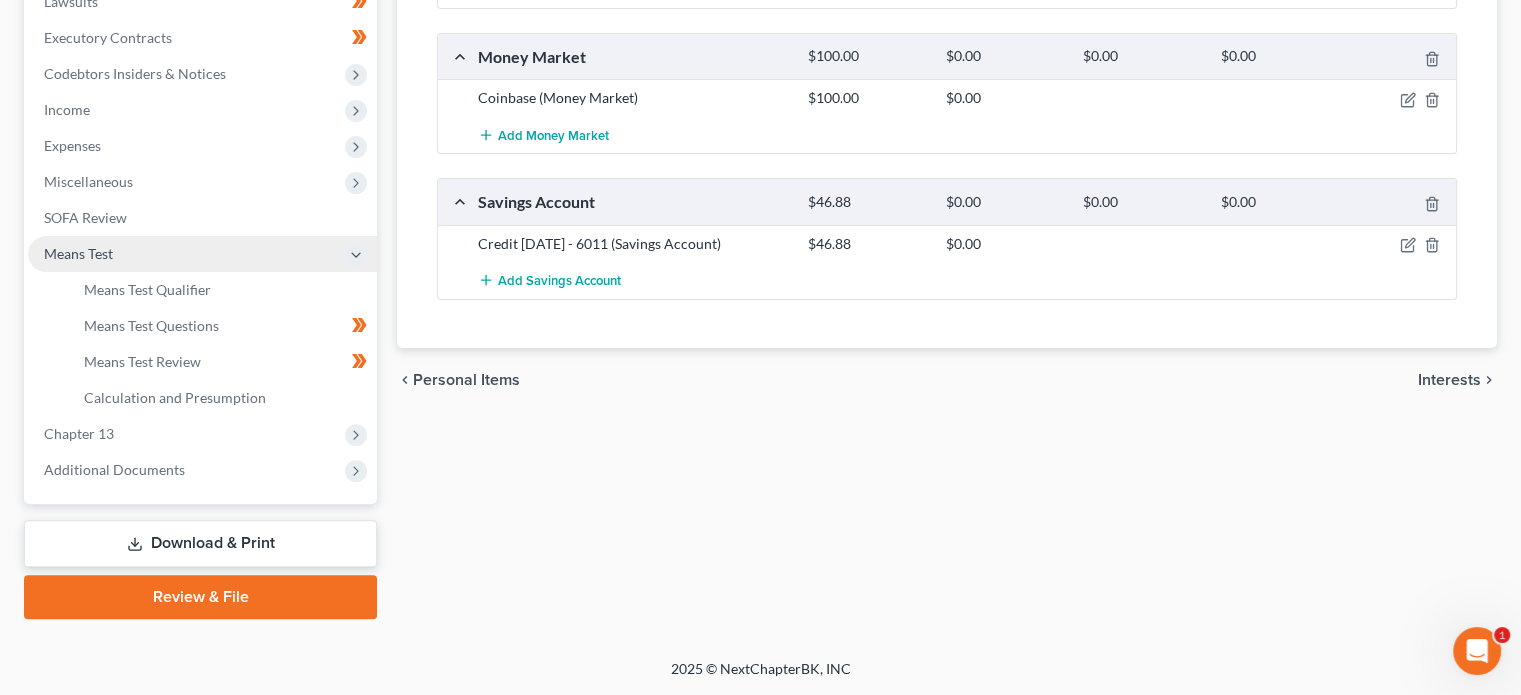 scroll, scrollTop: 581, scrollLeft: 0, axis: vertical 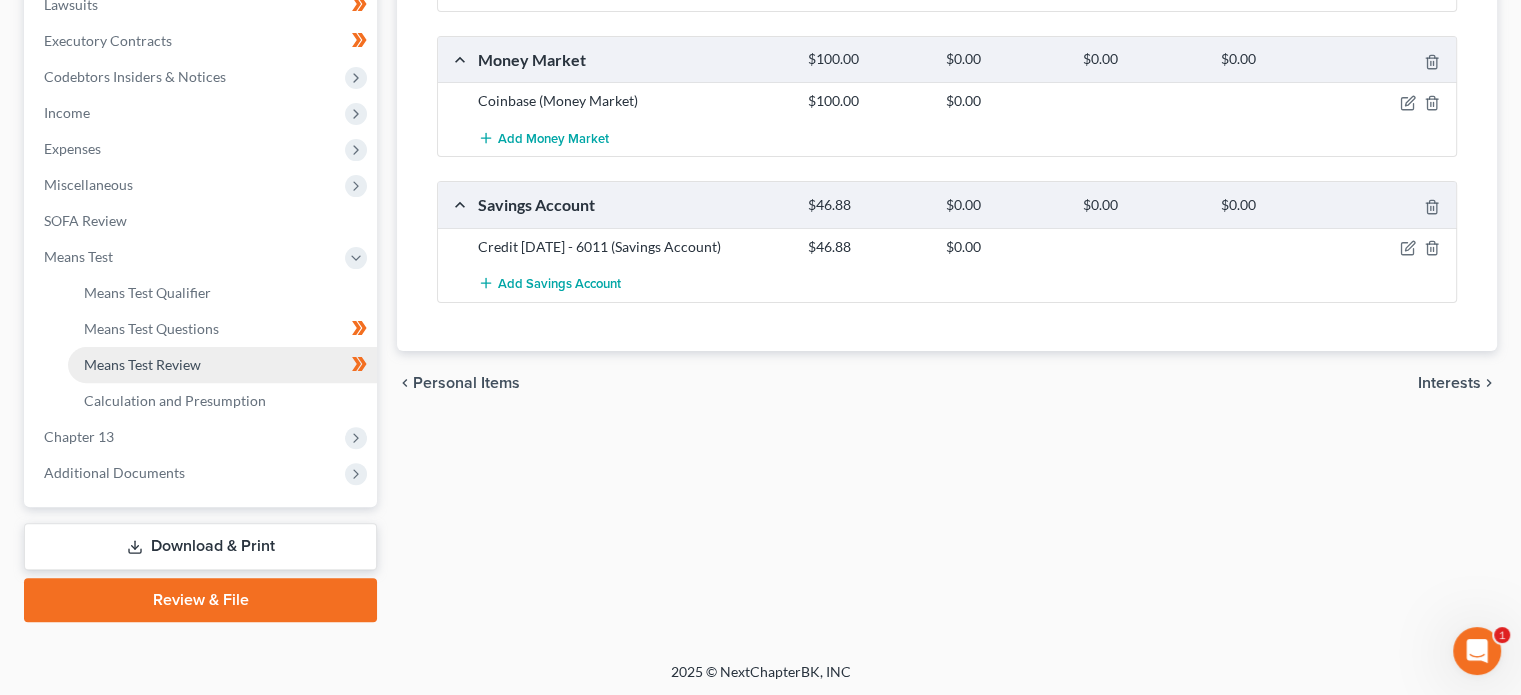 click on "Means Test Review" at bounding box center (222, 365) 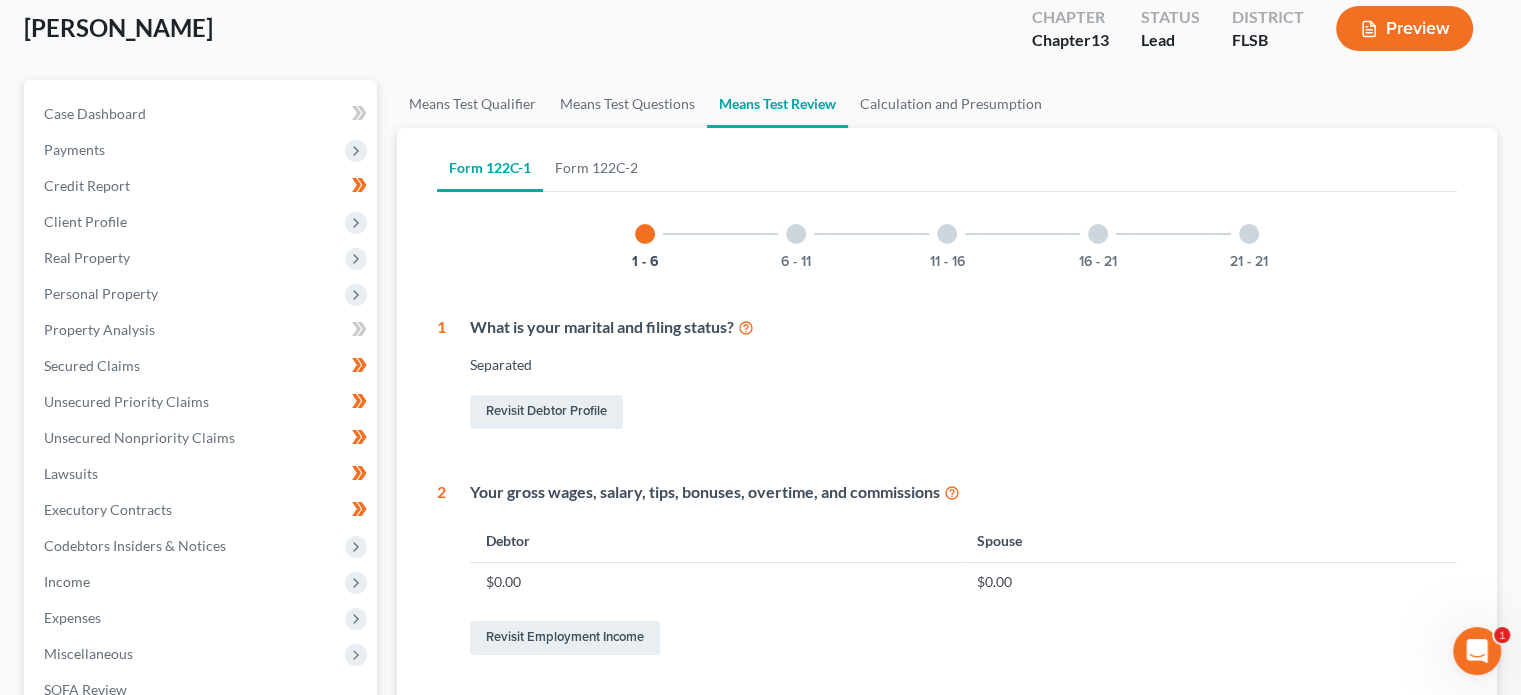 scroll, scrollTop: 112, scrollLeft: 0, axis: vertical 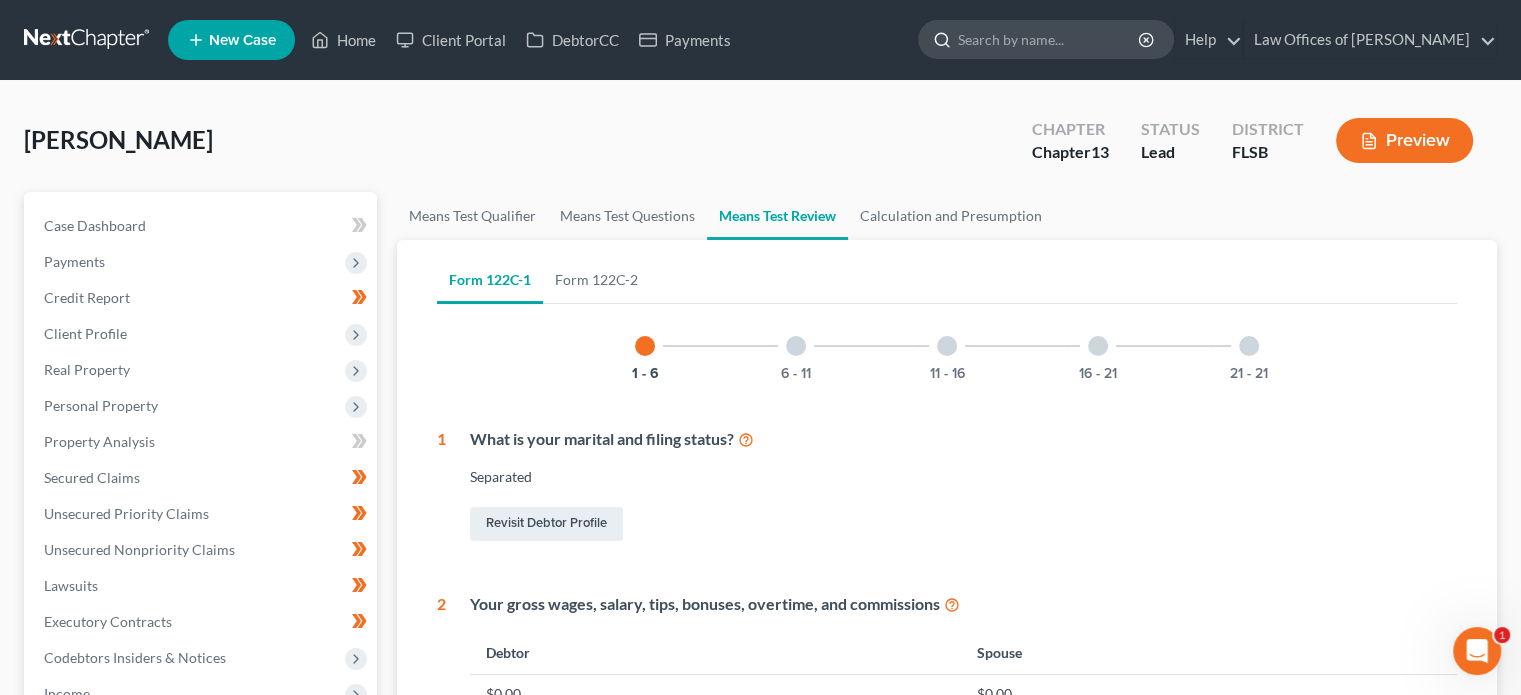 click at bounding box center (1049, 39) 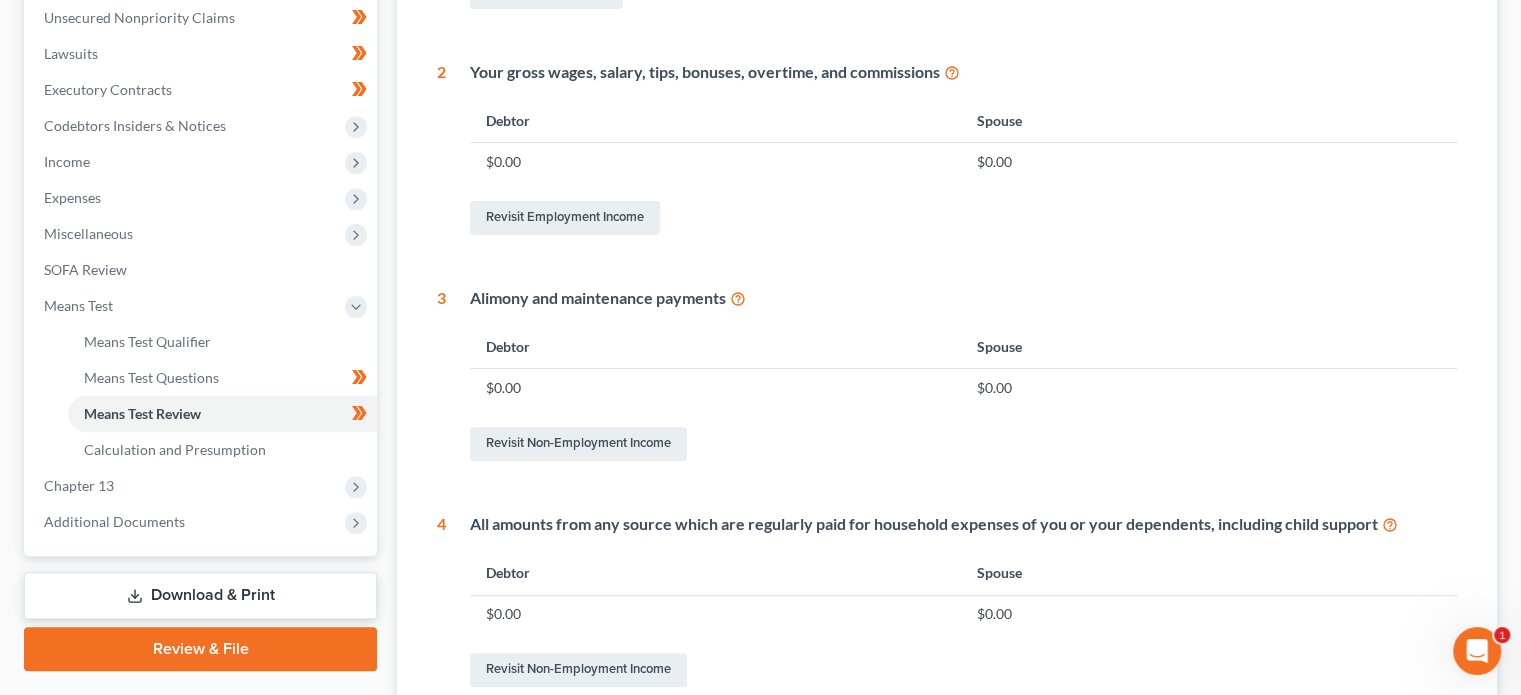 scroll, scrollTop: 0, scrollLeft: 0, axis: both 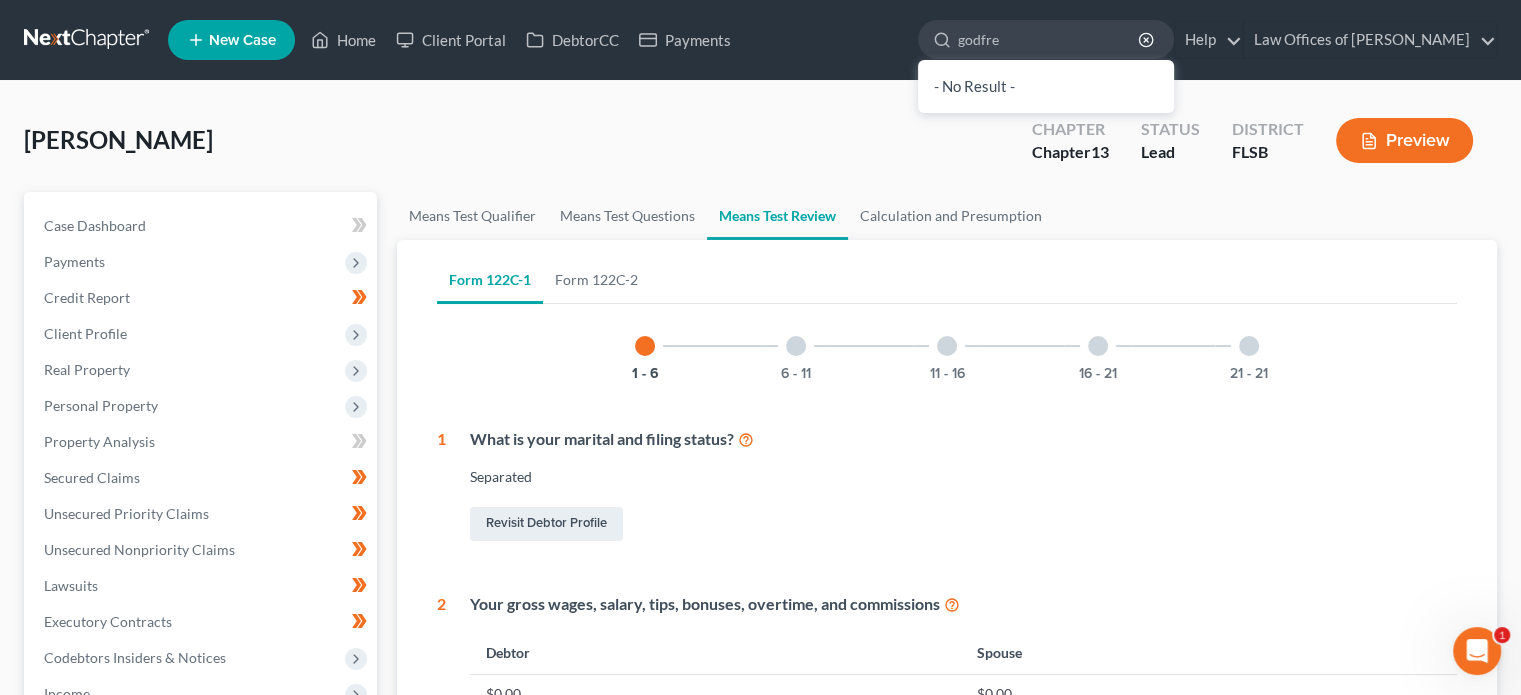 type on "[PERSON_NAME]" 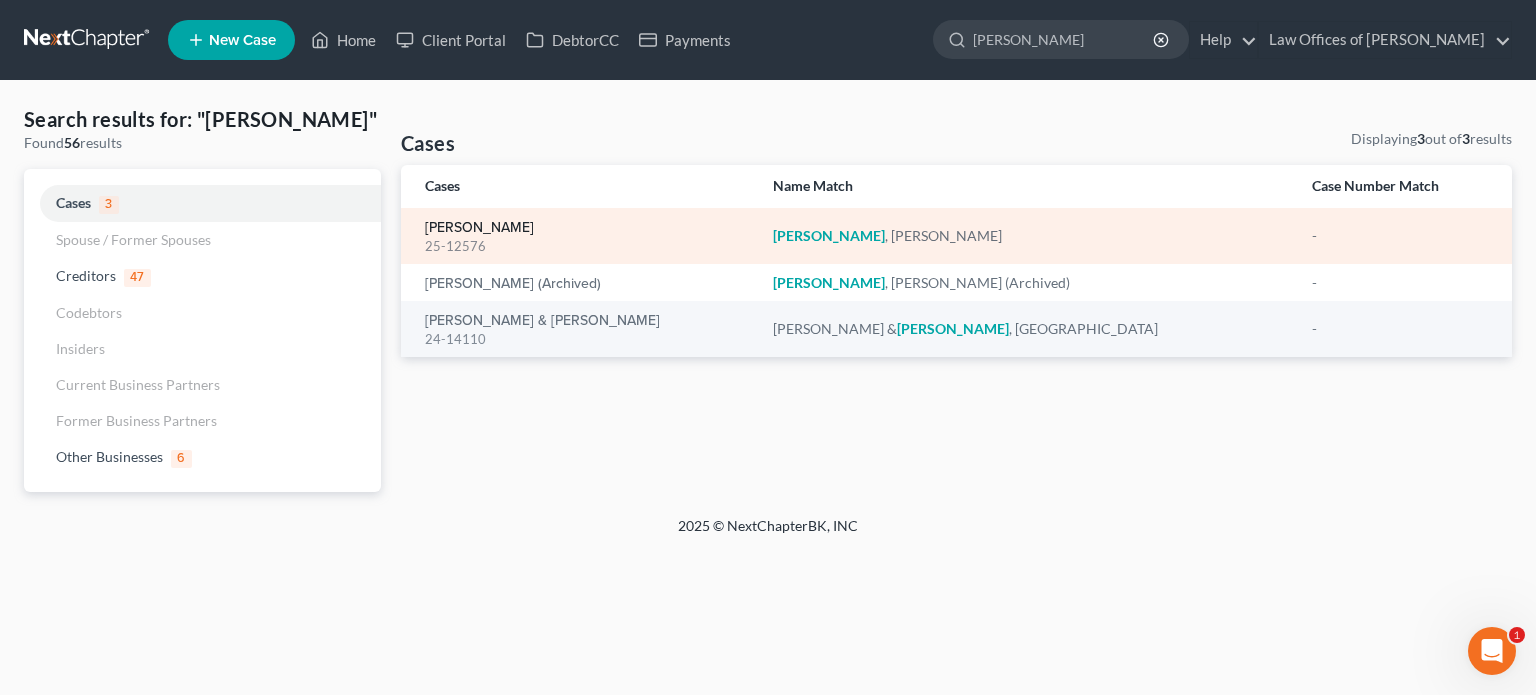 click on "[PERSON_NAME]" at bounding box center [479, 228] 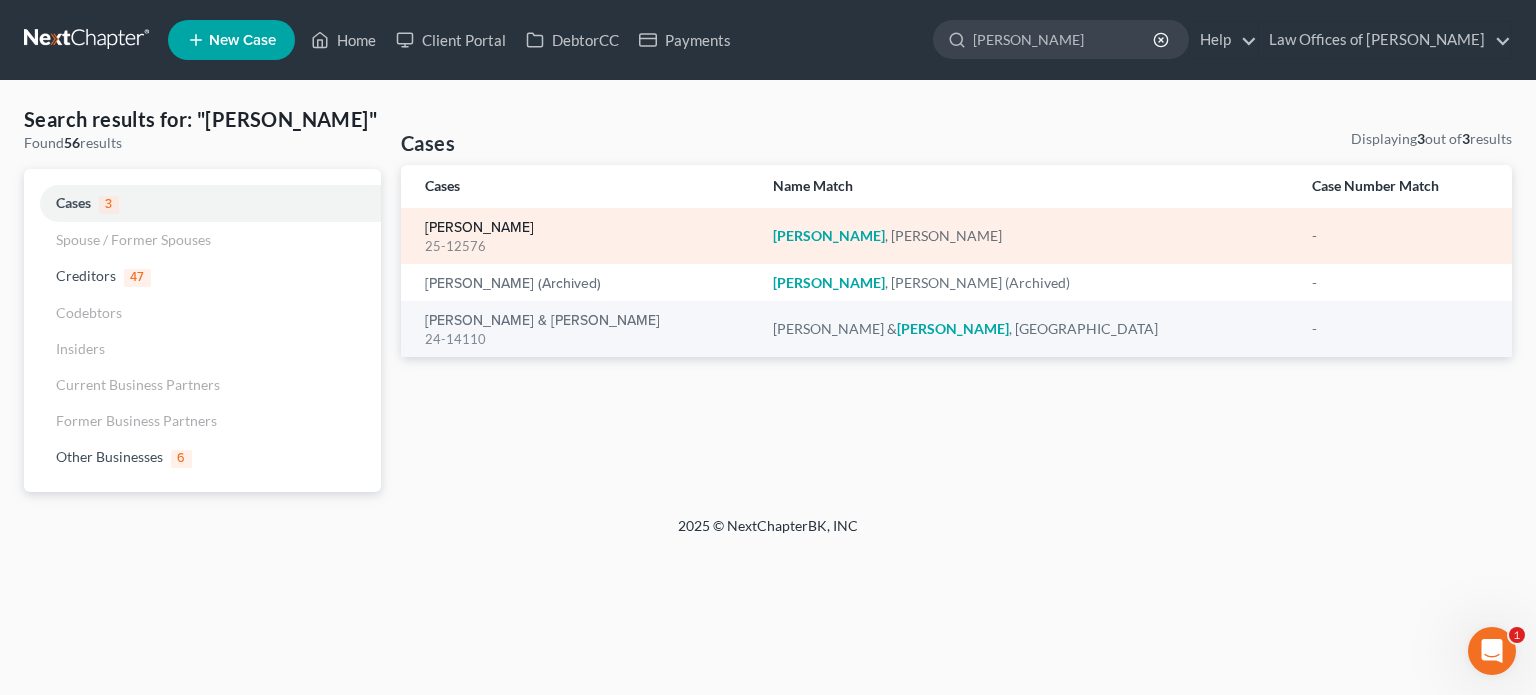 type 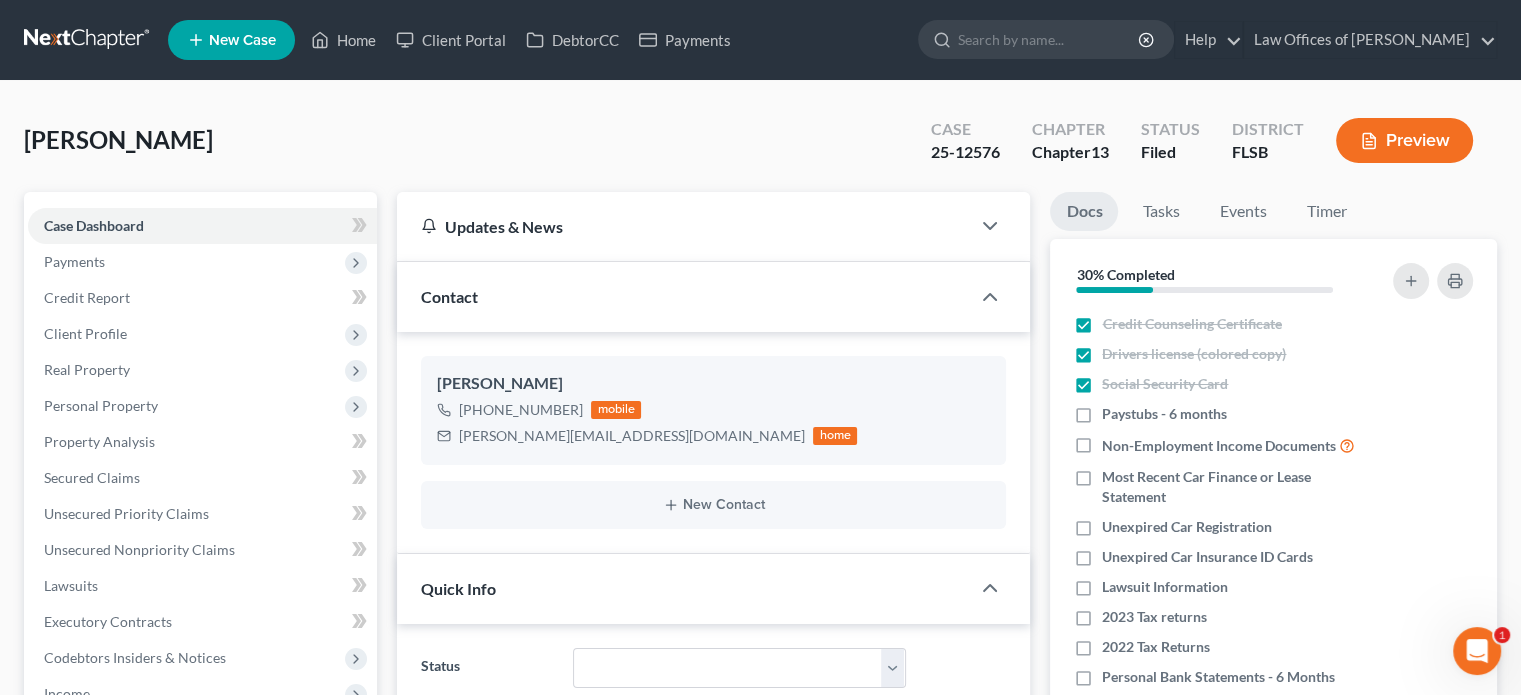 scroll, scrollTop: 615, scrollLeft: 0, axis: vertical 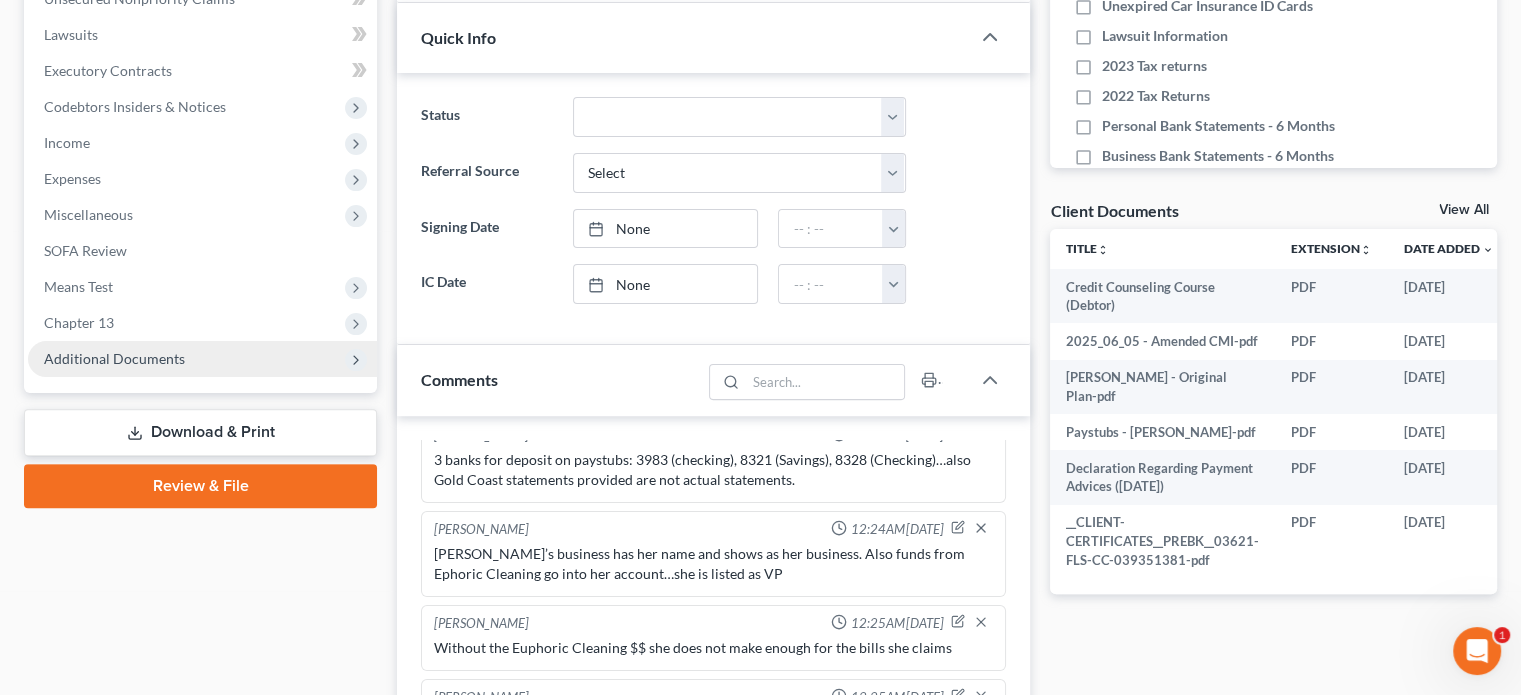 click on "Additional Documents" at bounding box center [114, 358] 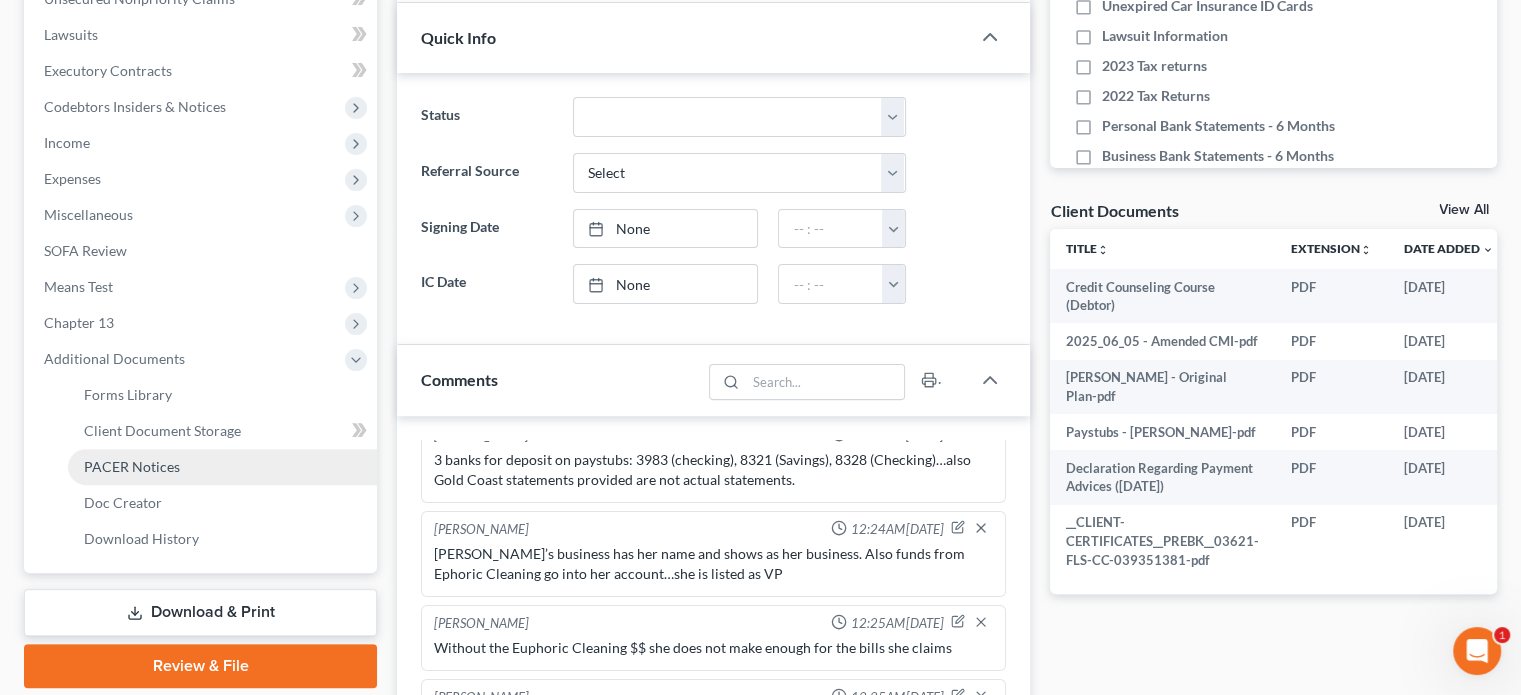 click on "PACER Notices" at bounding box center (222, 467) 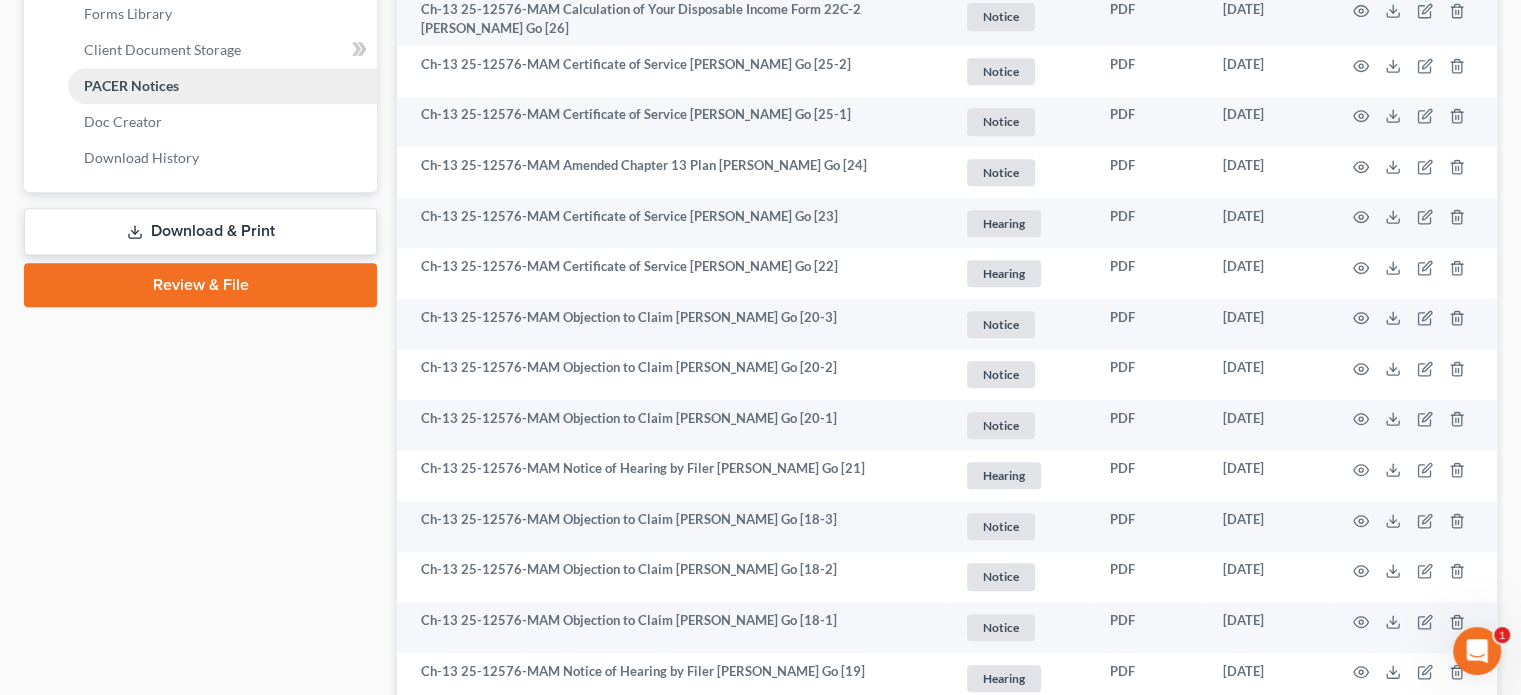 scroll, scrollTop: 932, scrollLeft: 0, axis: vertical 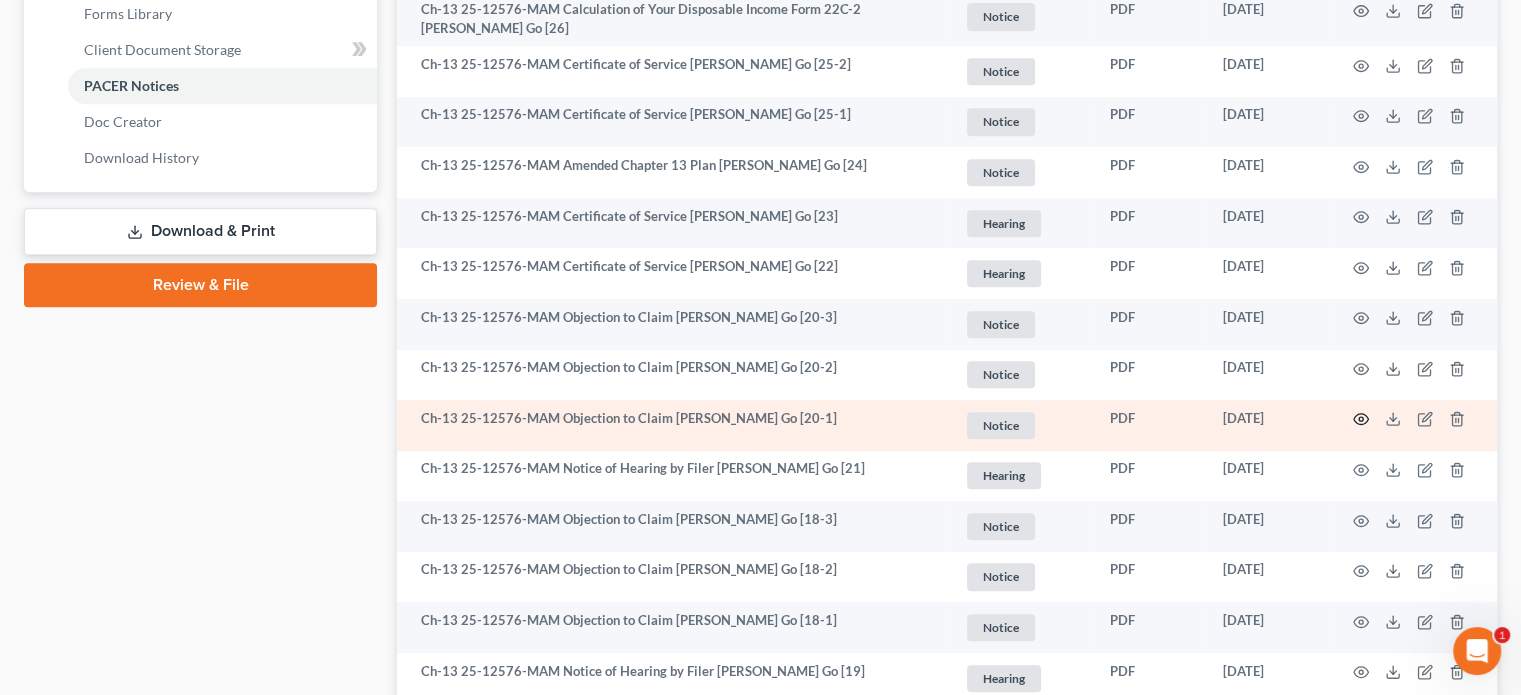 click 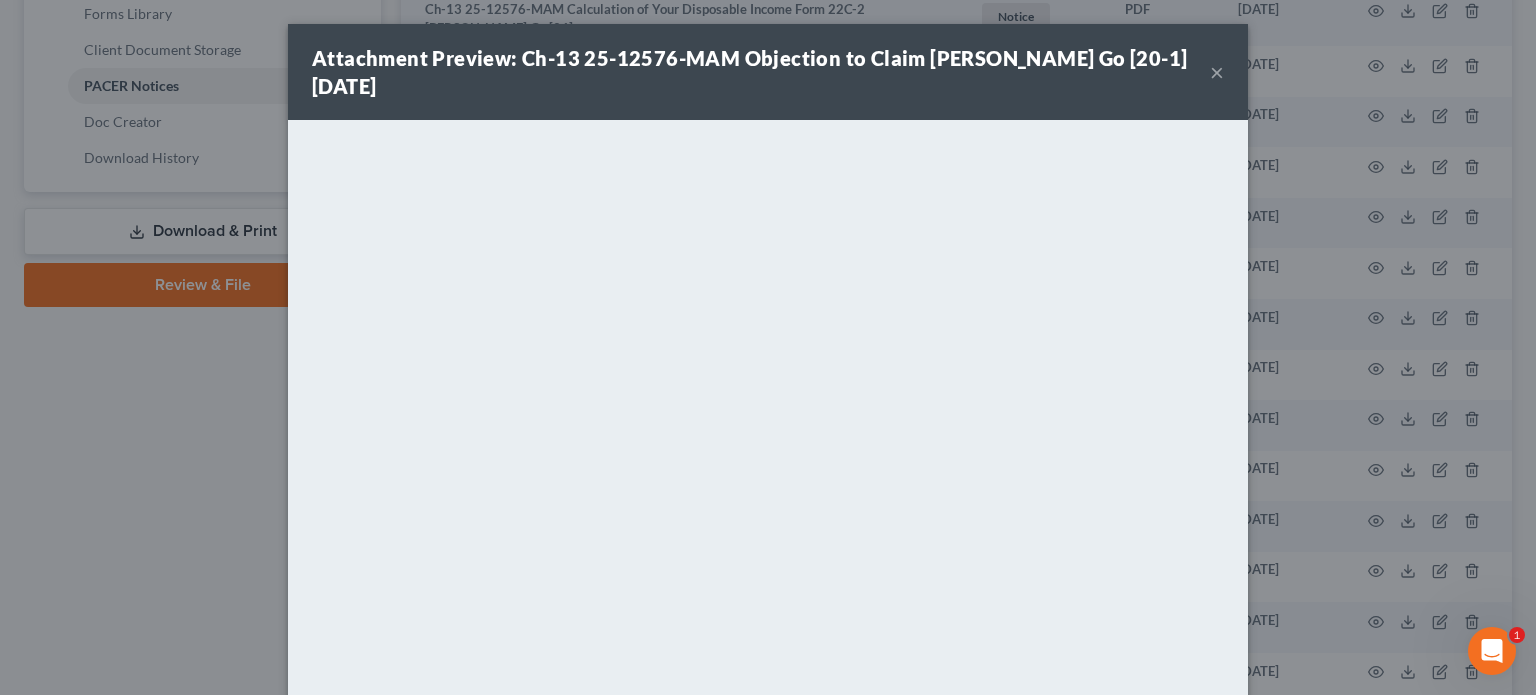 click on "×" at bounding box center [1217, 72] 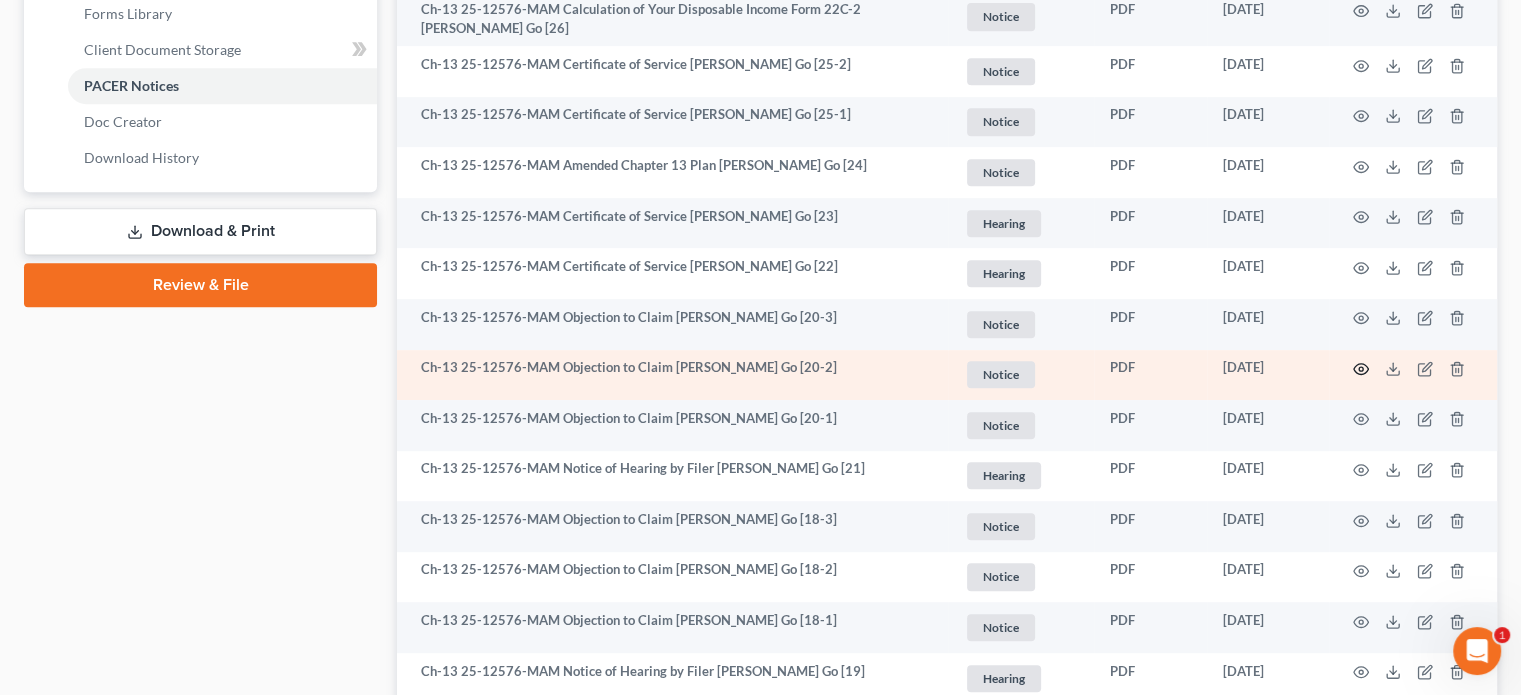 click 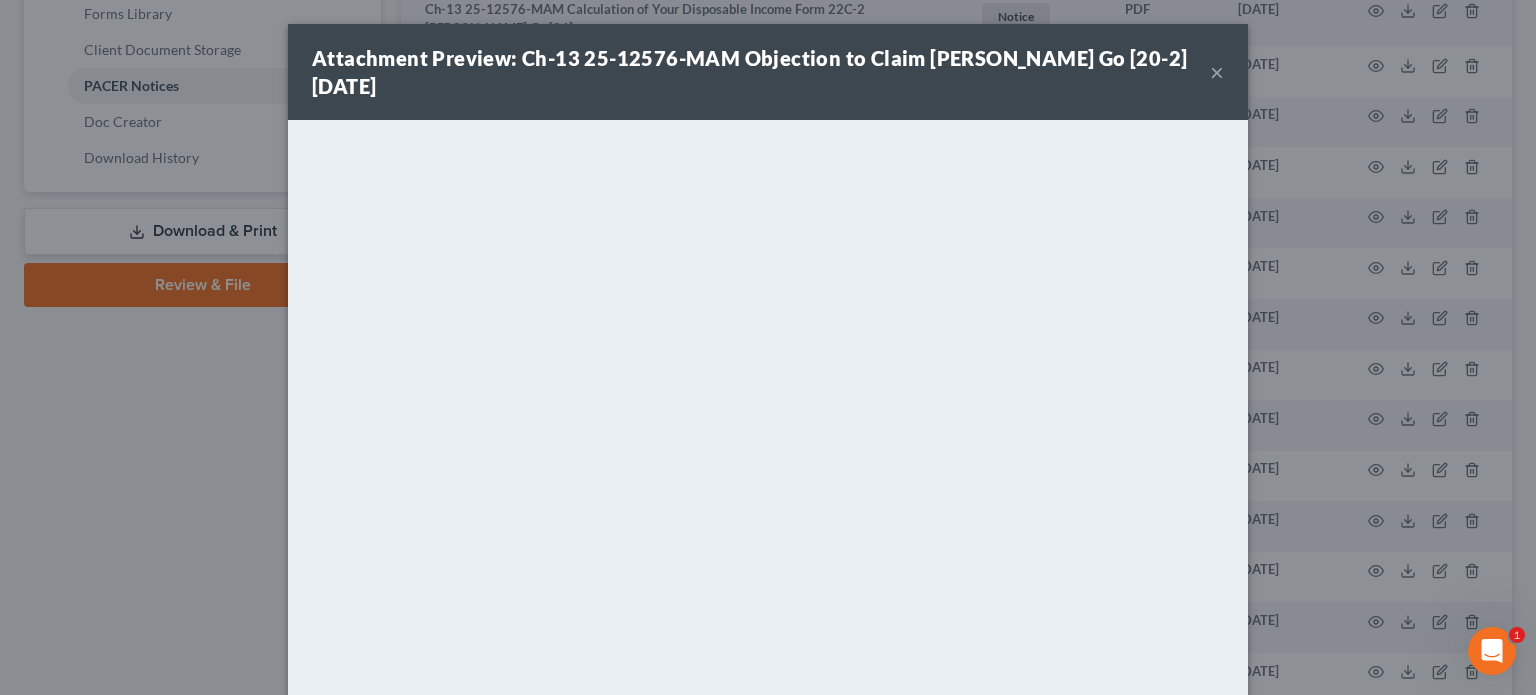 click on "×" at bounding box center [1217, 72] 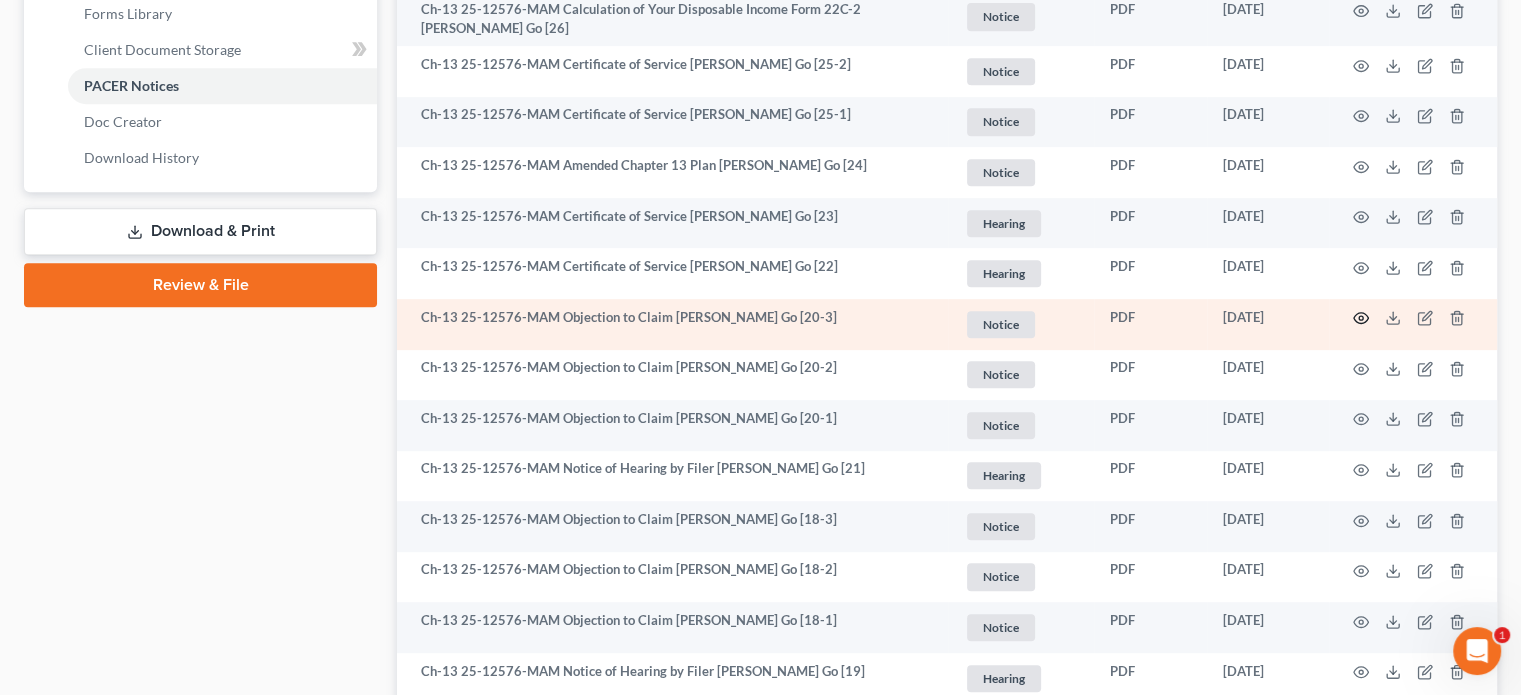 click 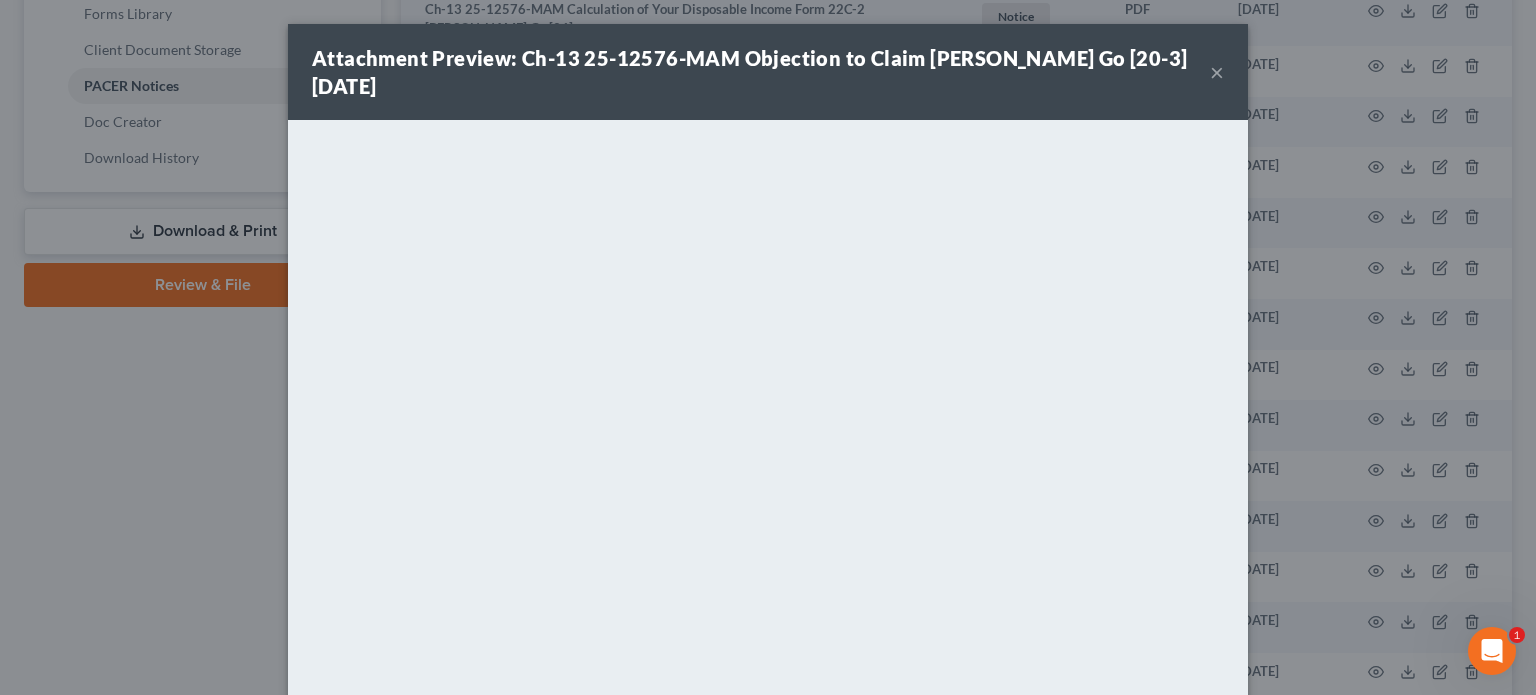 click on "×" at bounding box center (1217, 72) 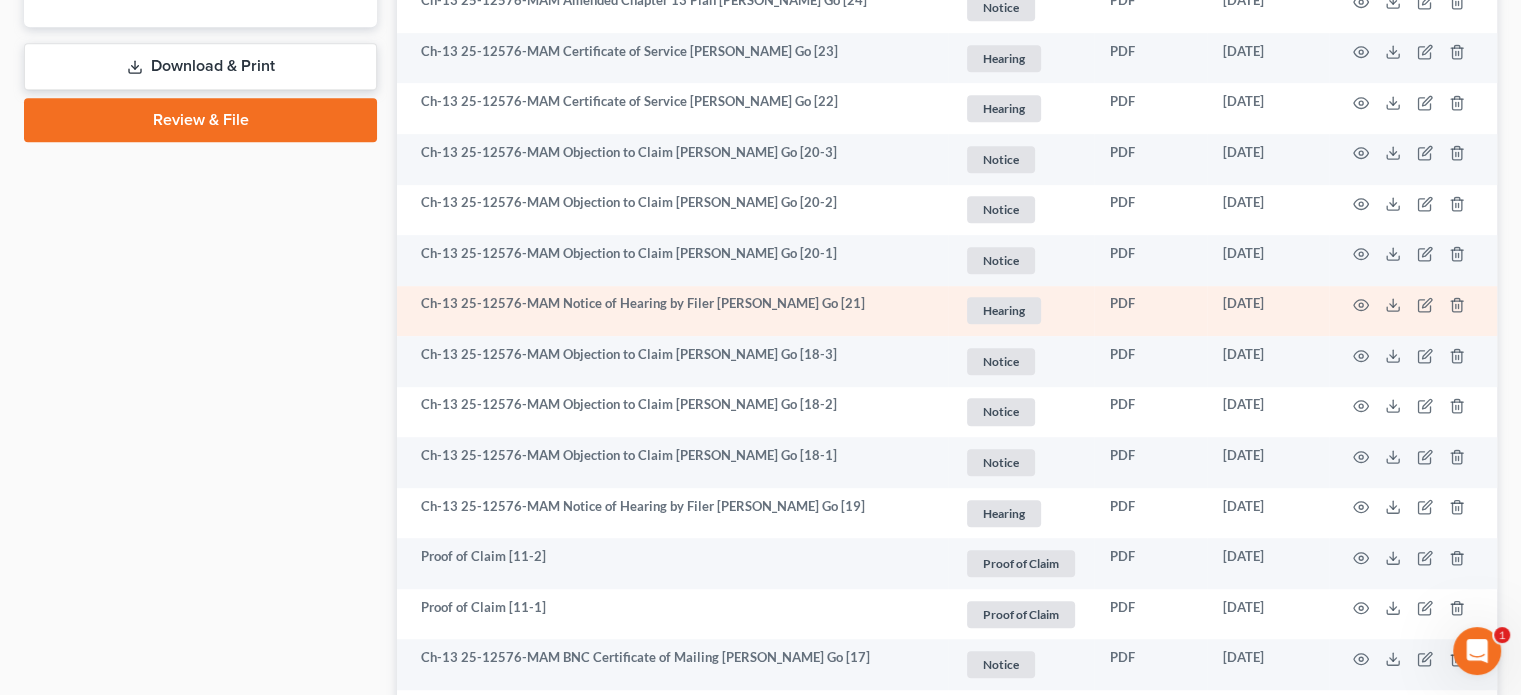 scroll, scrollTop: 1100, scrollLeft: 0, axis: vertical 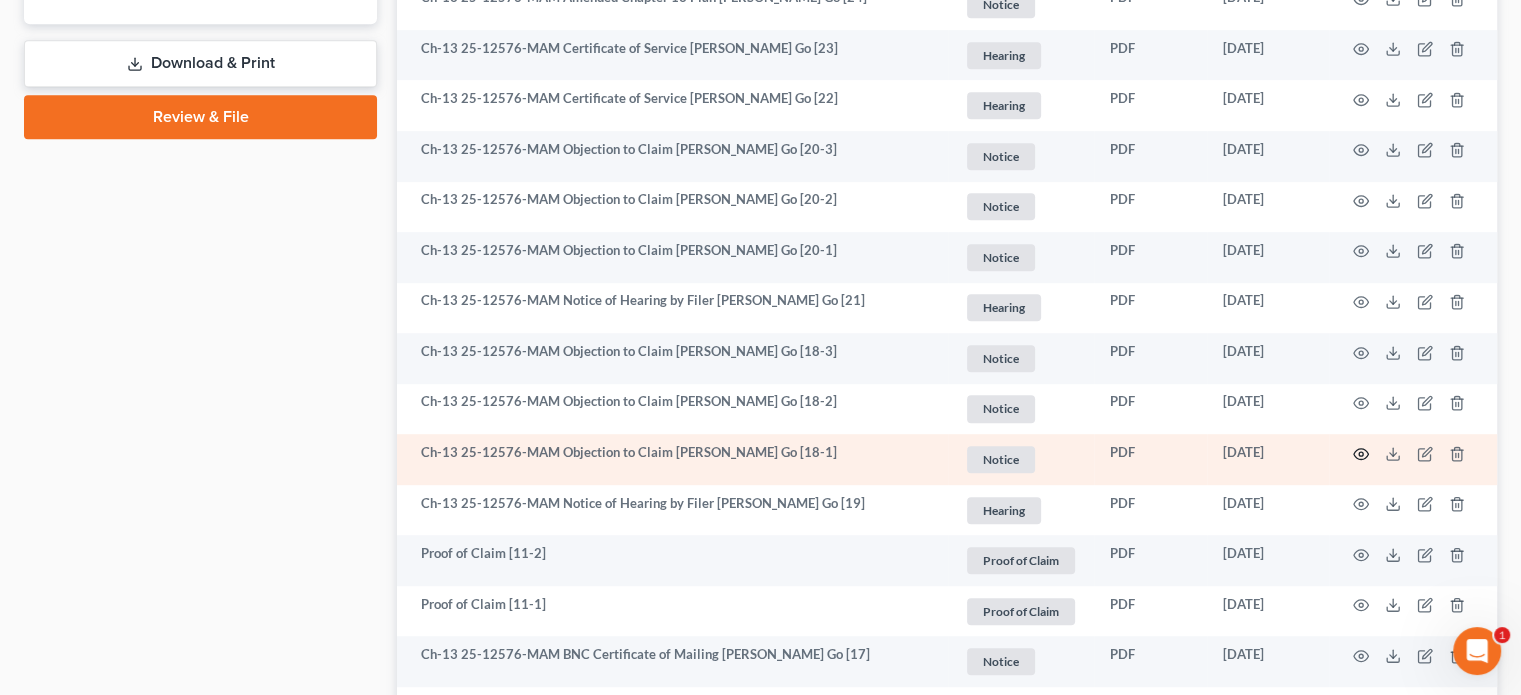 click 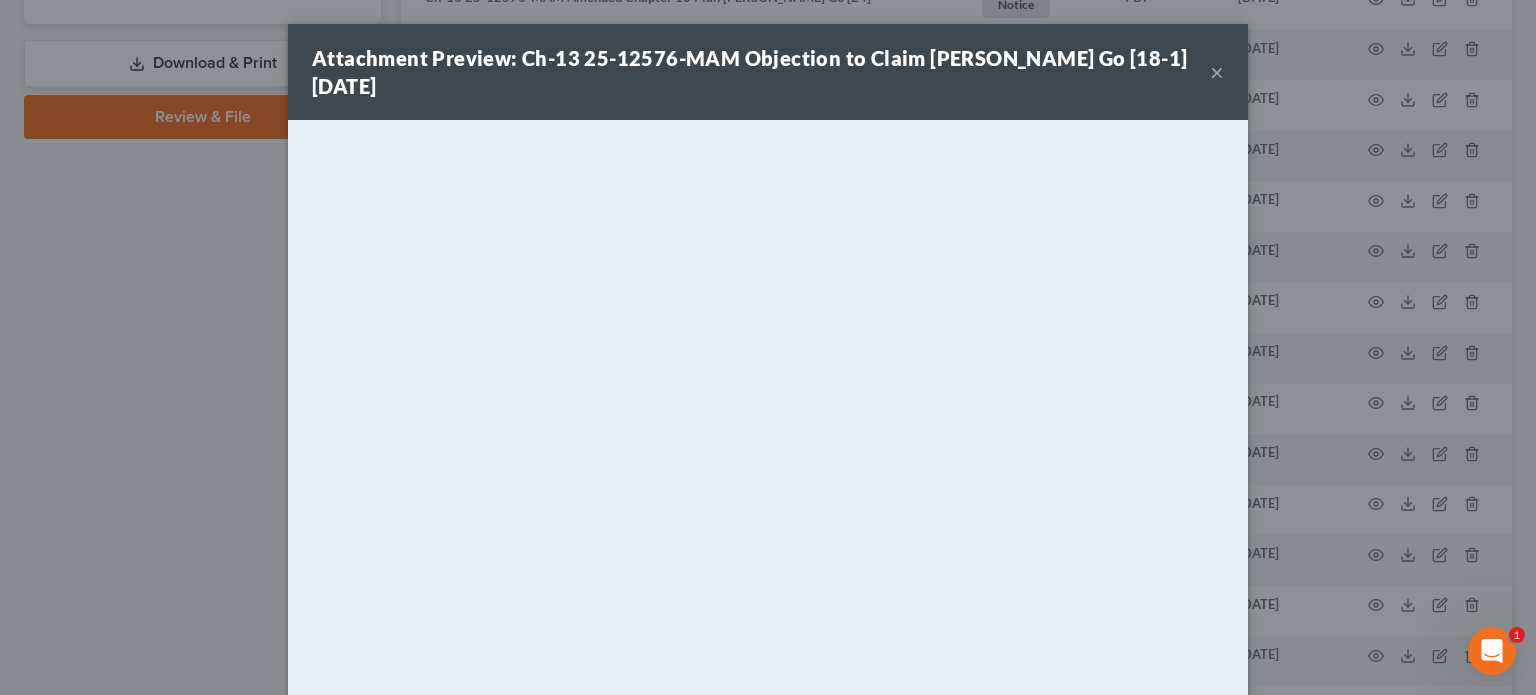 click on "×" at bounding box center (1217, 72) 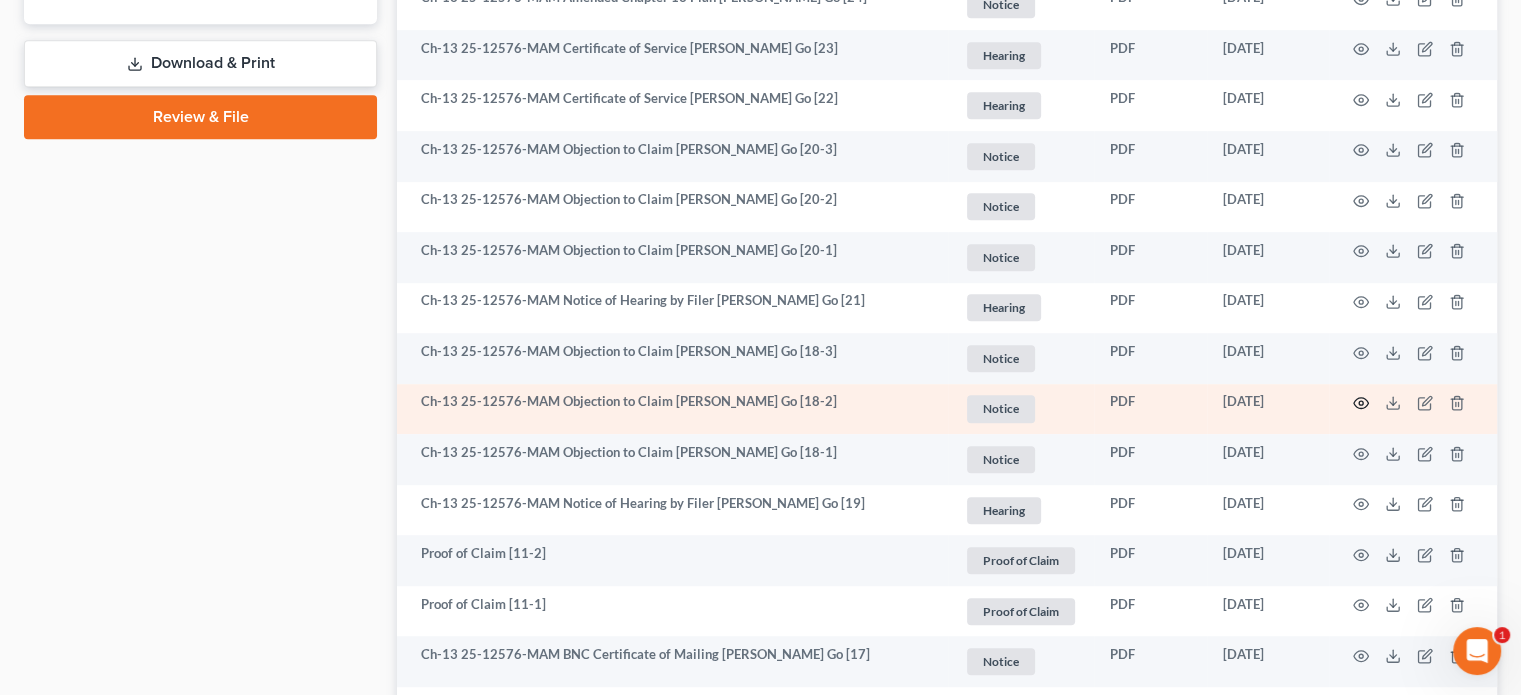 click 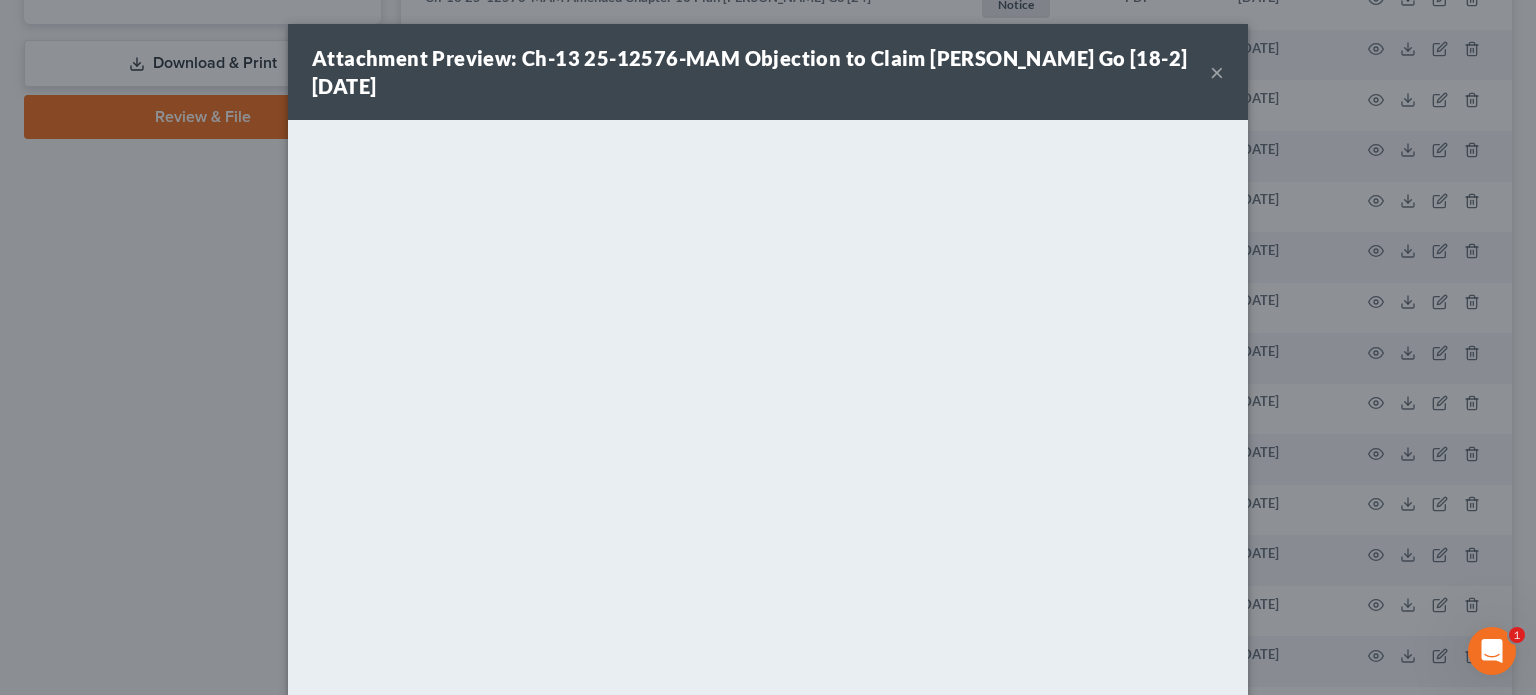 click on "×" at bounding box center [1217, 72] 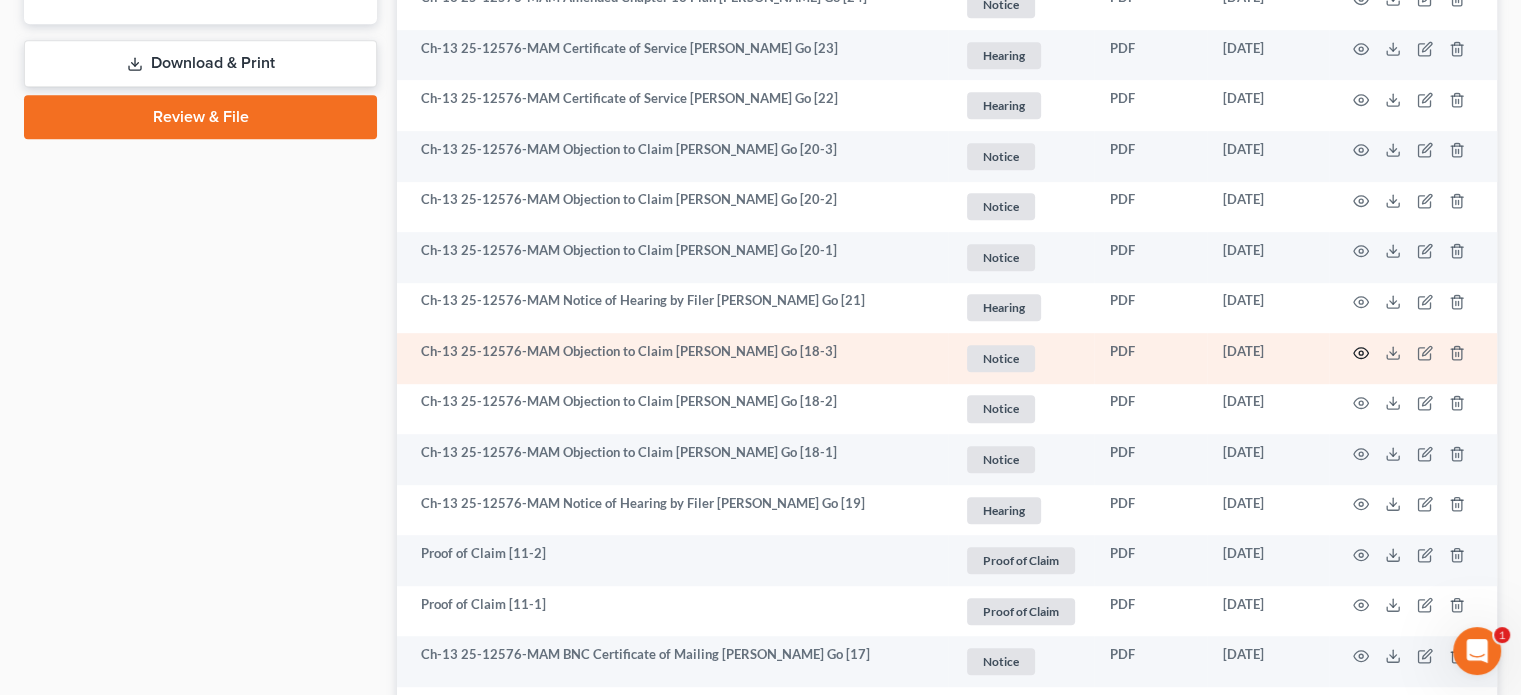 click 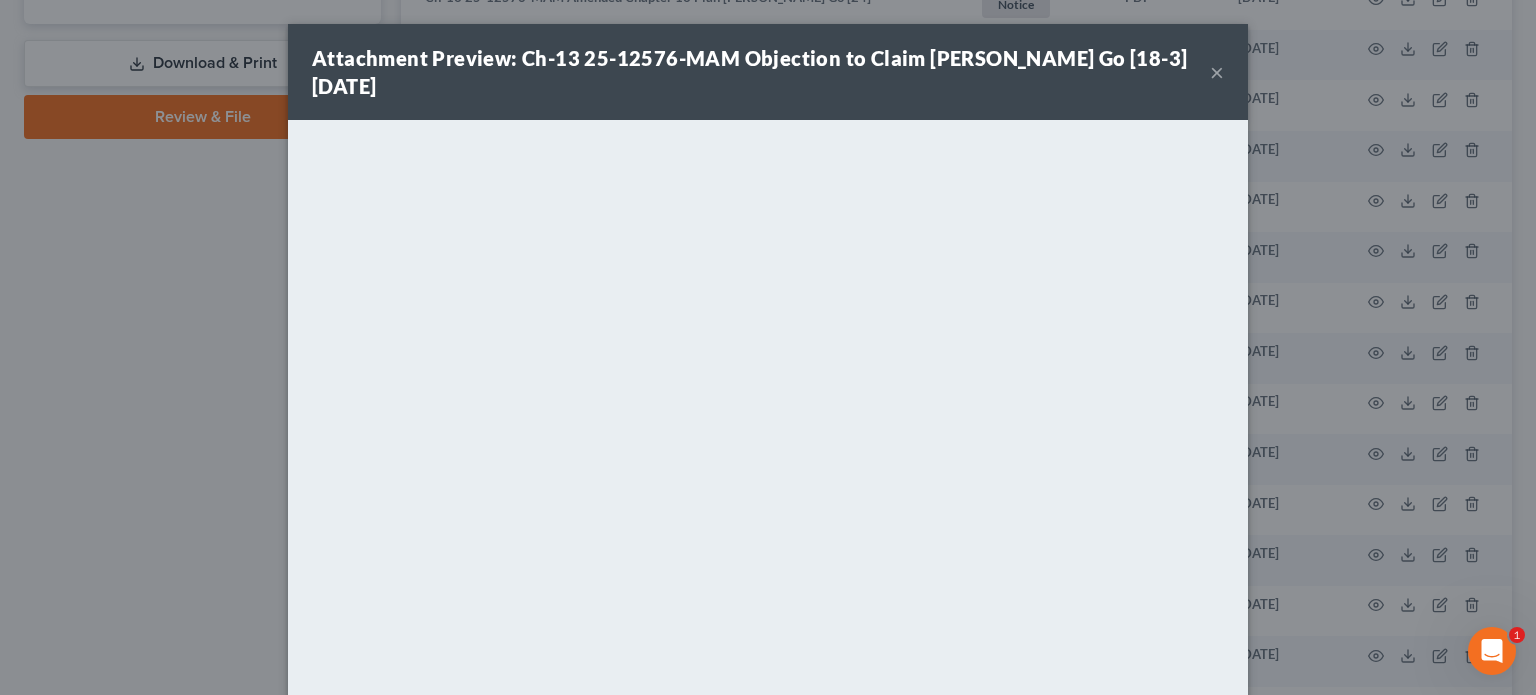click on "×" at bounding box center (1217, 72) 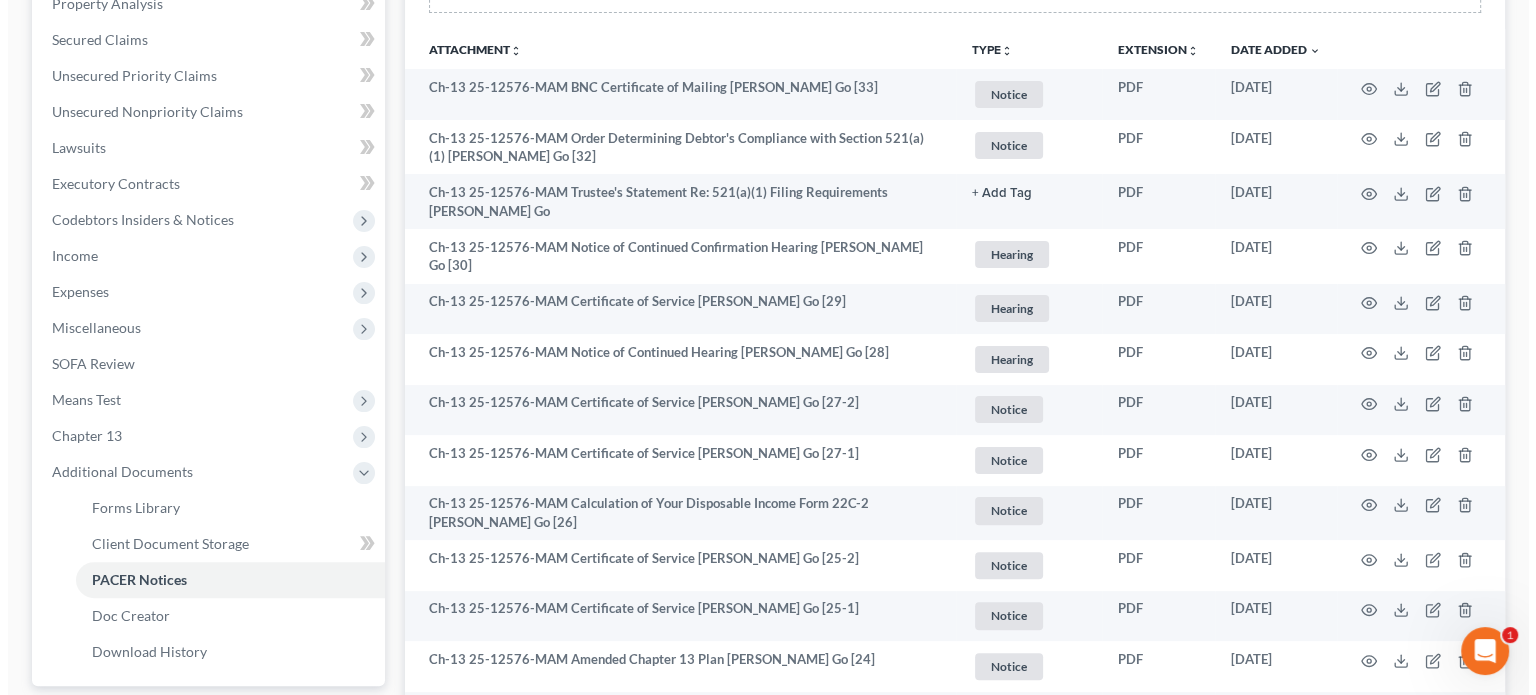 scroll, scrollTop: 441, scrollLeft: 0, axis: vertical 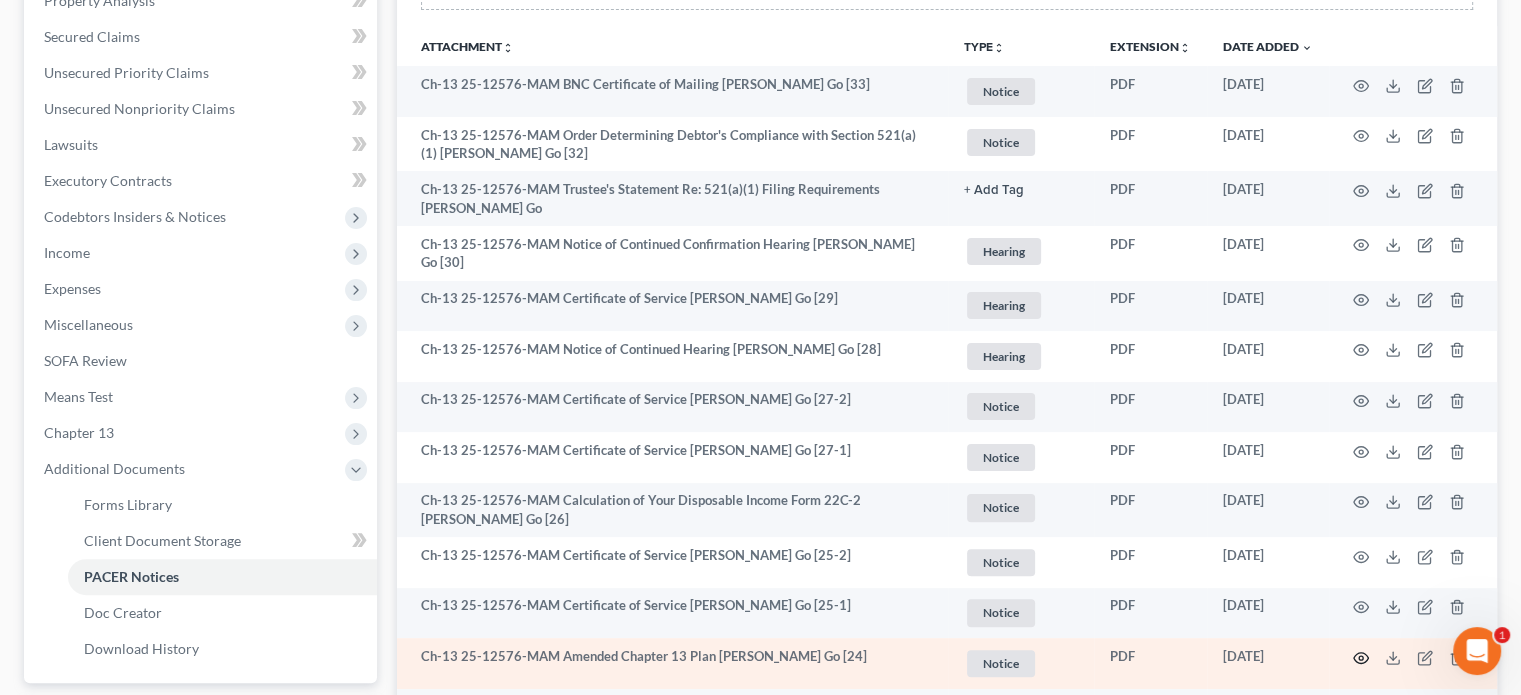 click 